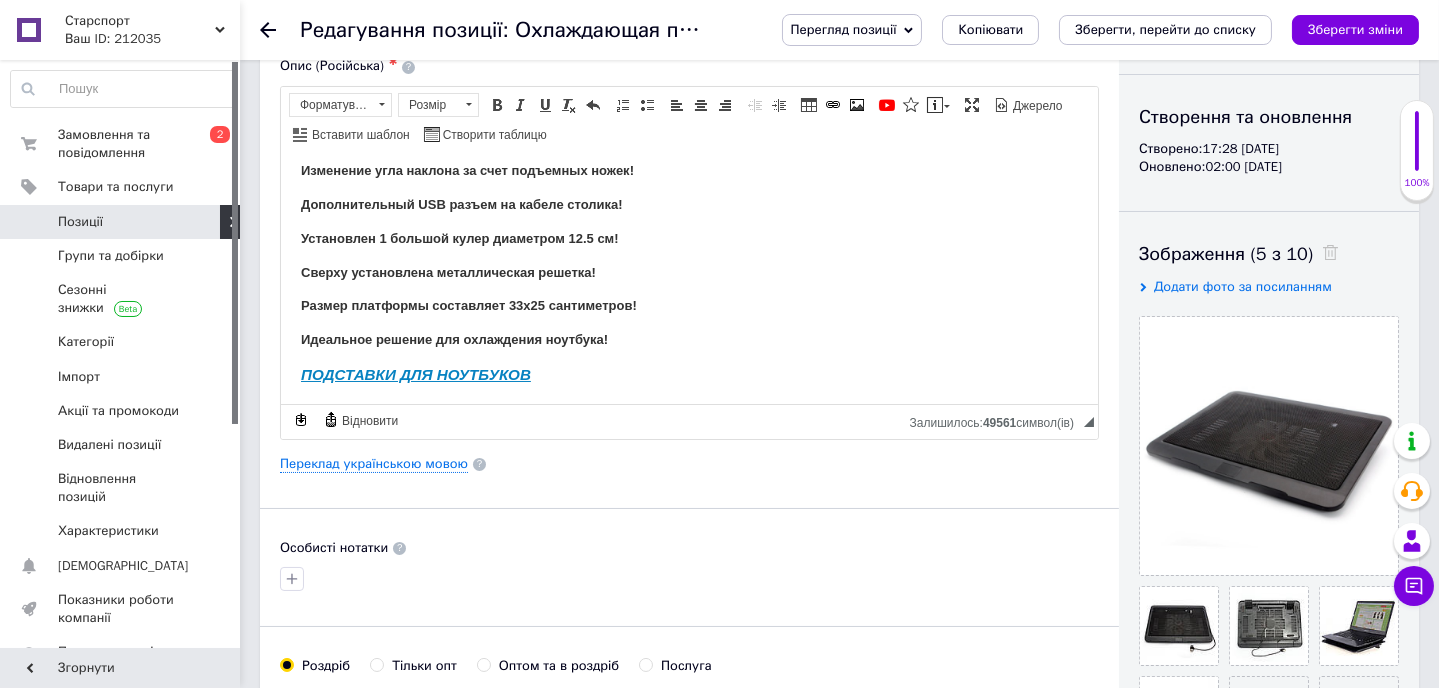 scroll, scrollTop: 0, scrollLeft: 0, axis: both 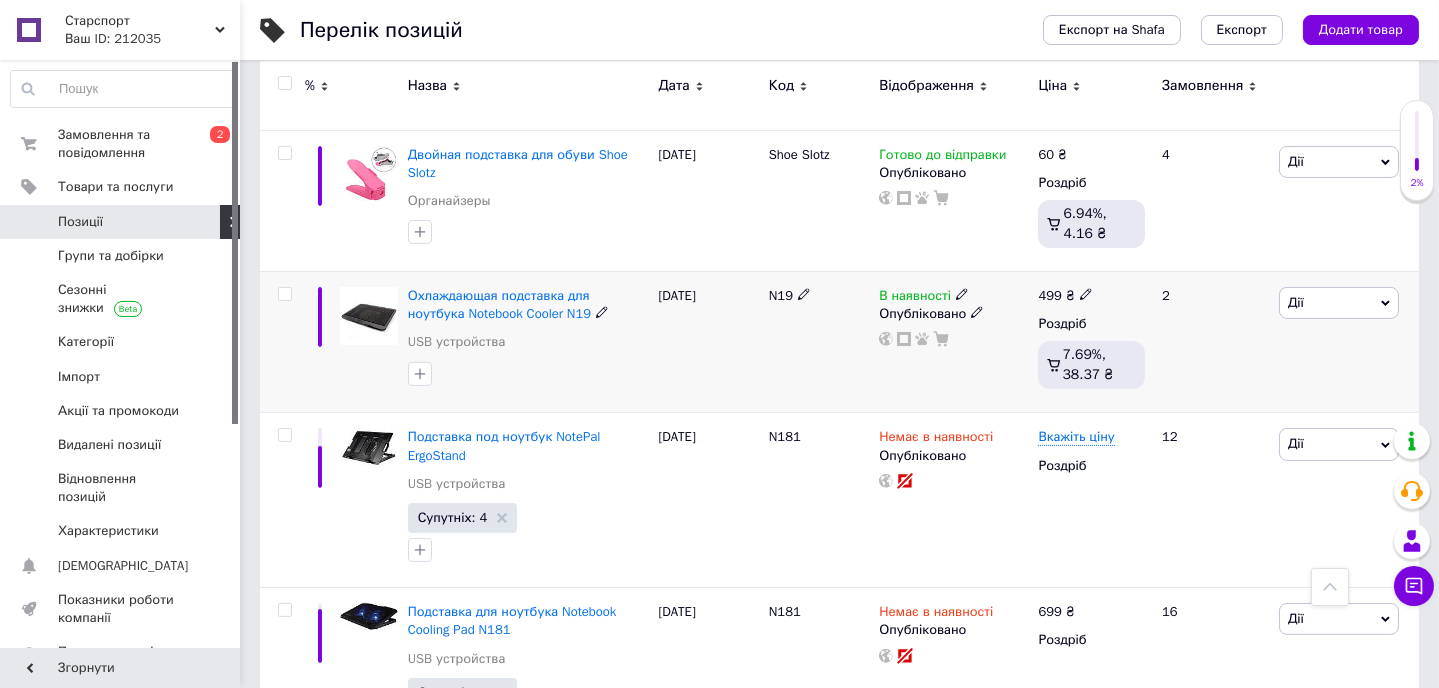 click 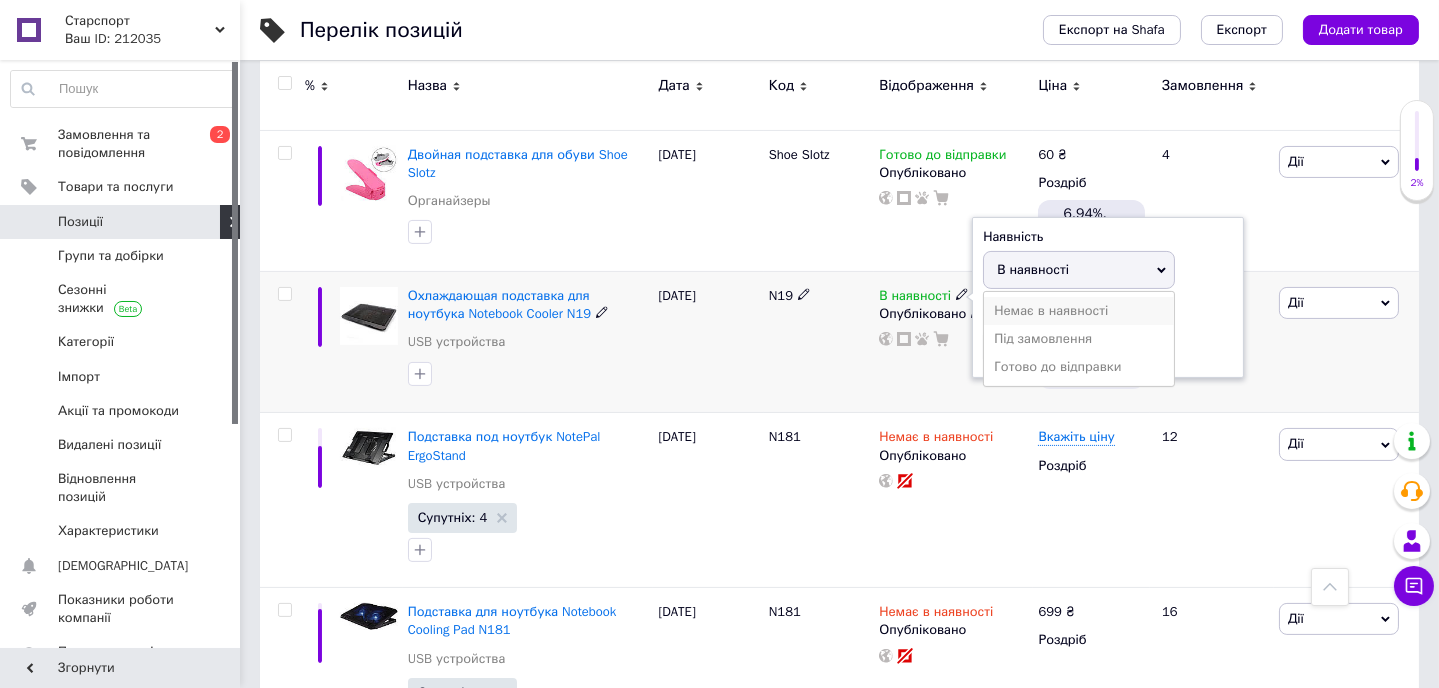 click on "Немає в наявності" at bounding box center [1079, 311] 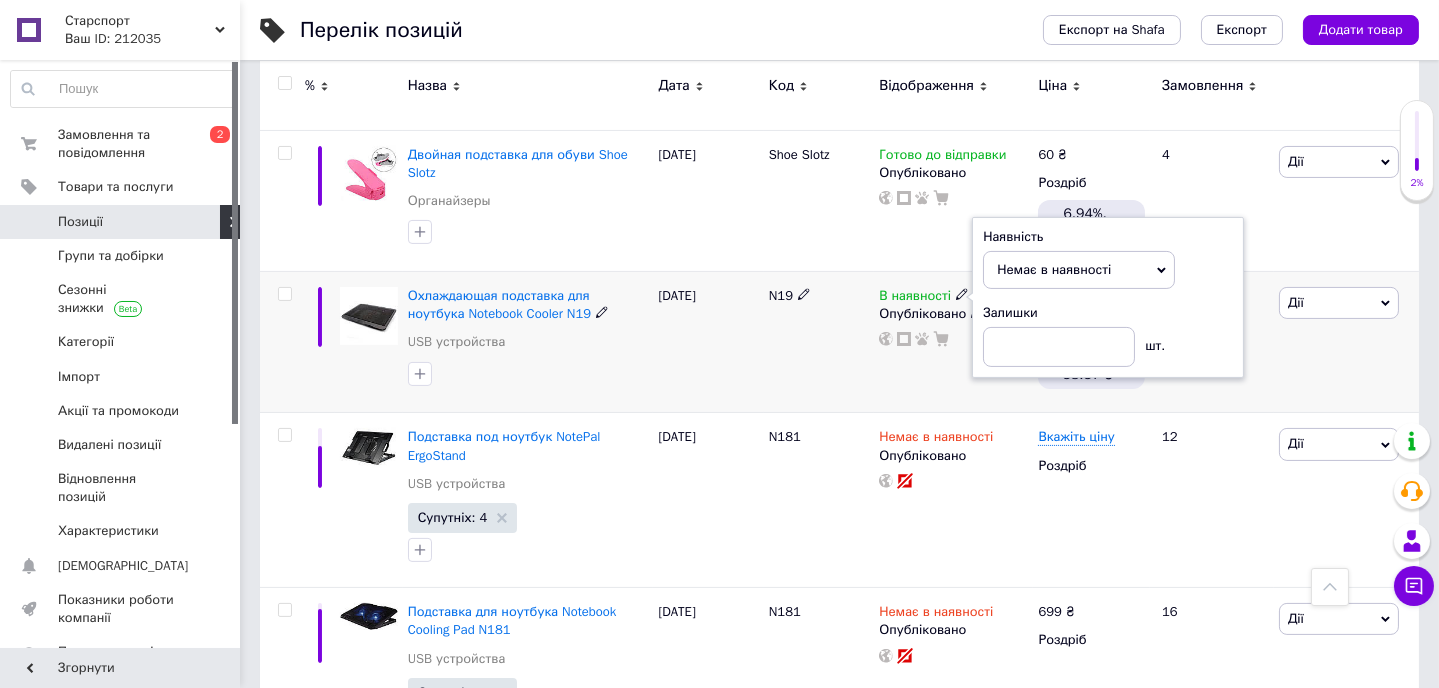 click on "N19" at bounding box center (819, 342) 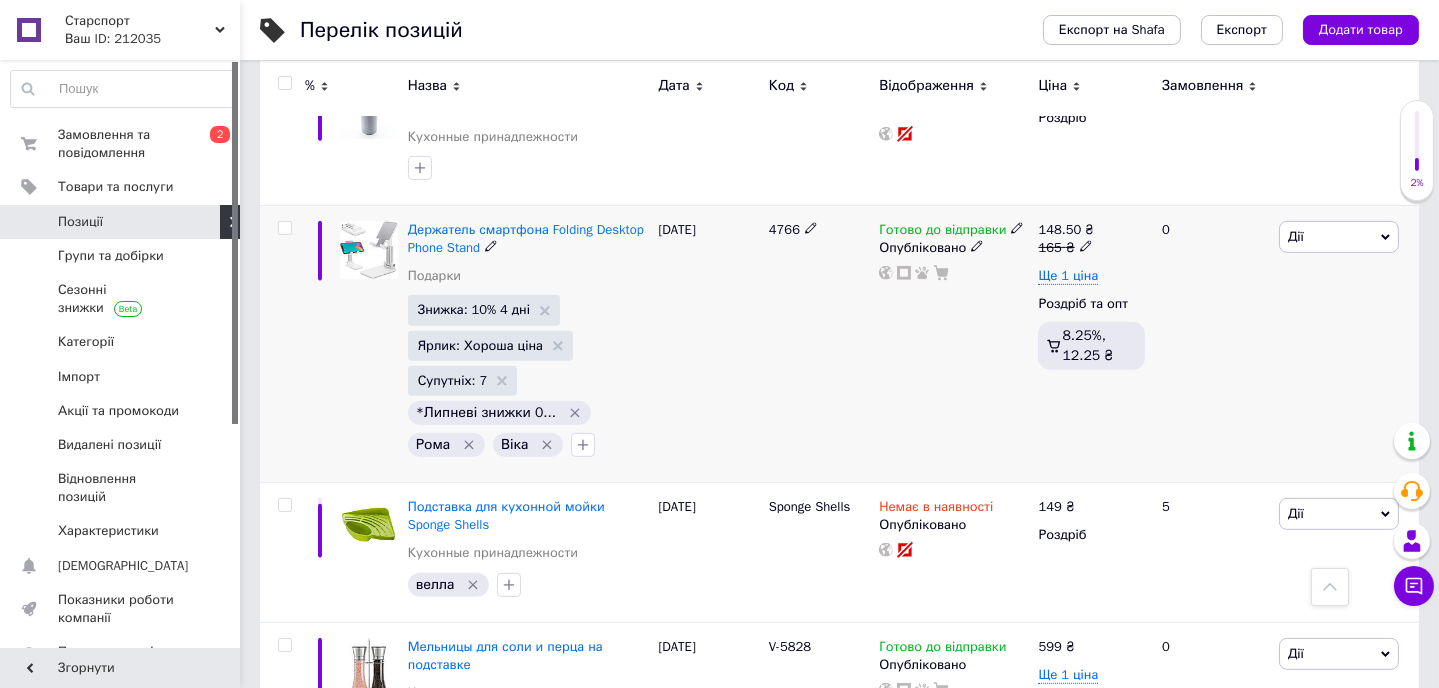 scroll, scrollTop: 2000, scrollLeft: 0, axis: vertical 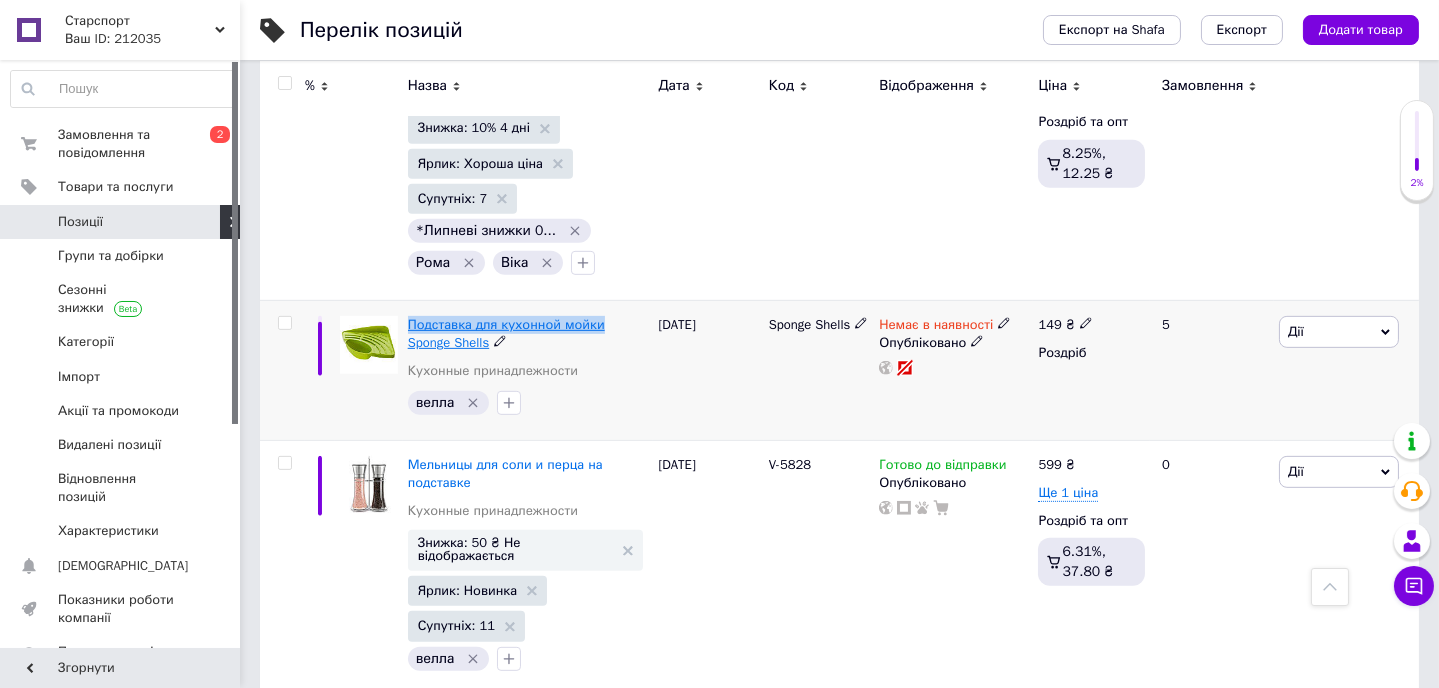drag, startPoint x: 402, startPoint y: 300, endPoint x: 596, endPoint y: 304, distance: 194.04123 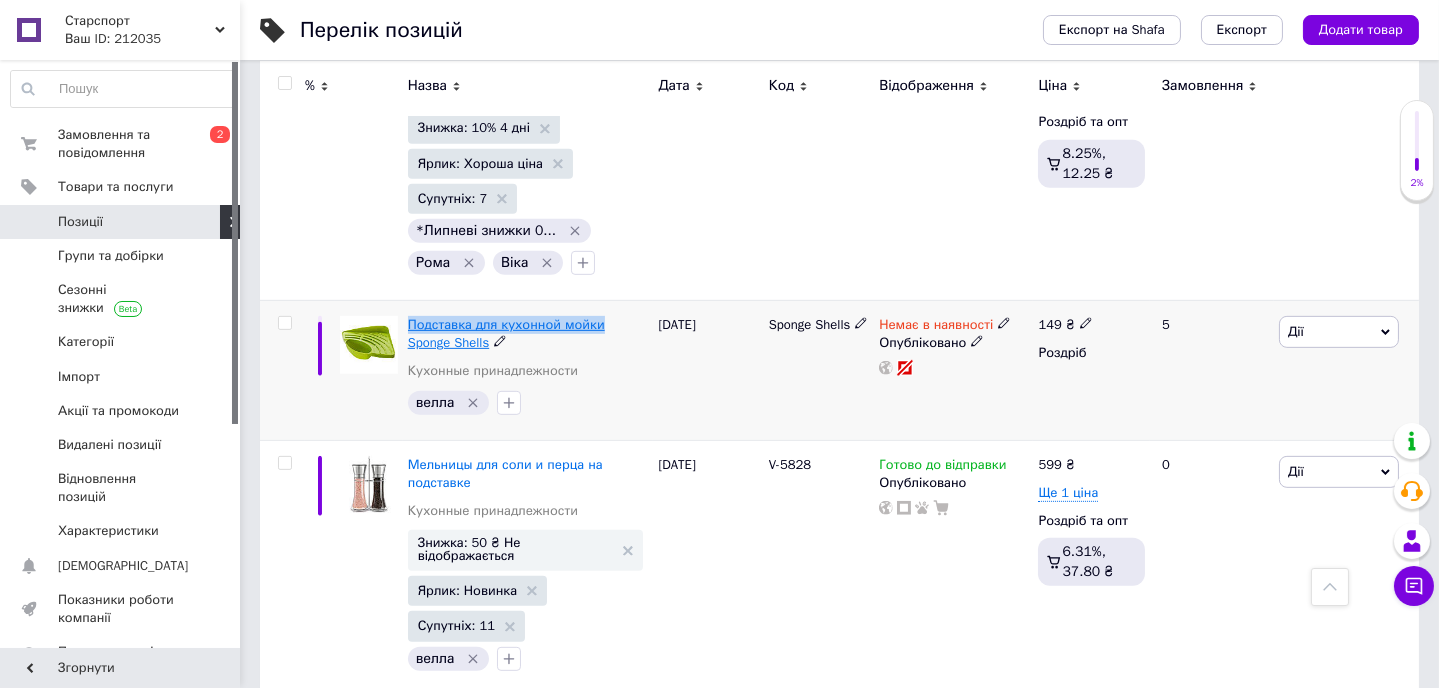 copy on "Подставка для кухонной мойки" 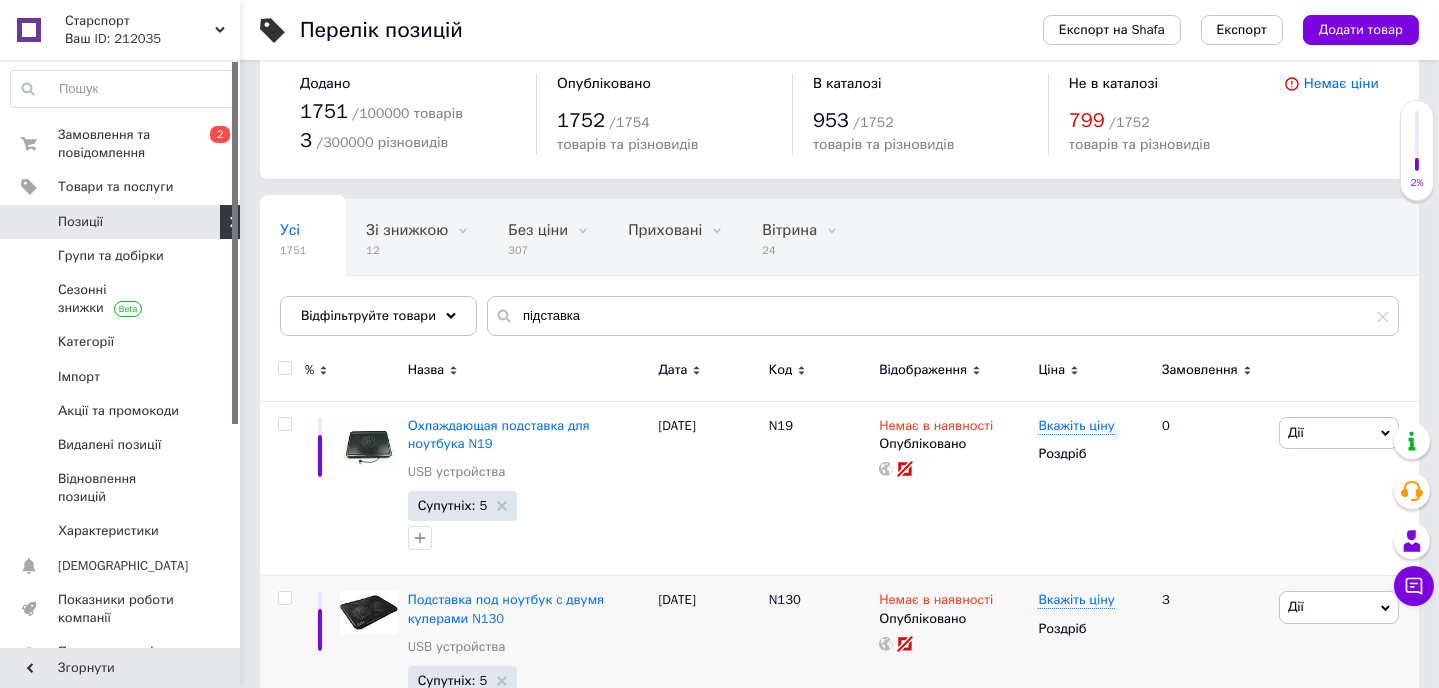 scroll, scrollTop: 0, scrollLeft: 0, axis: both 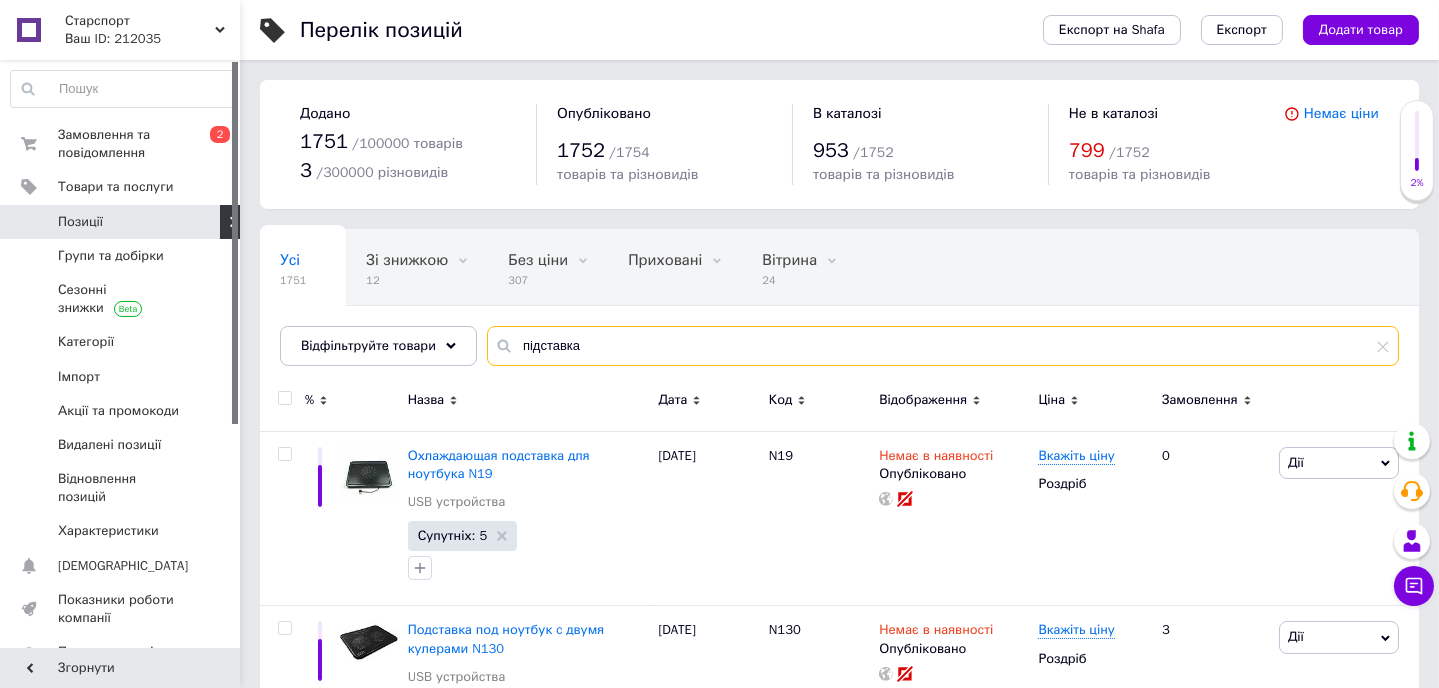 click on "підставка" at bounding box center (943, 346) 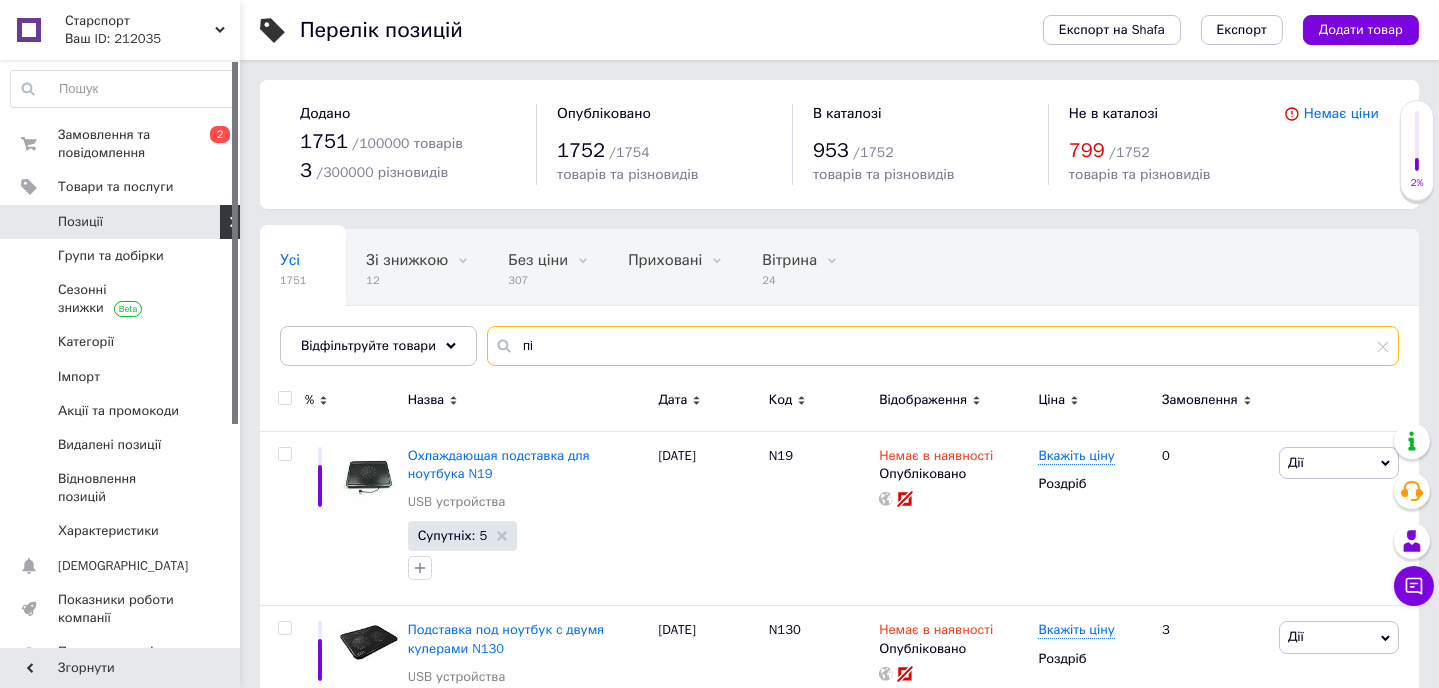 type on "п" 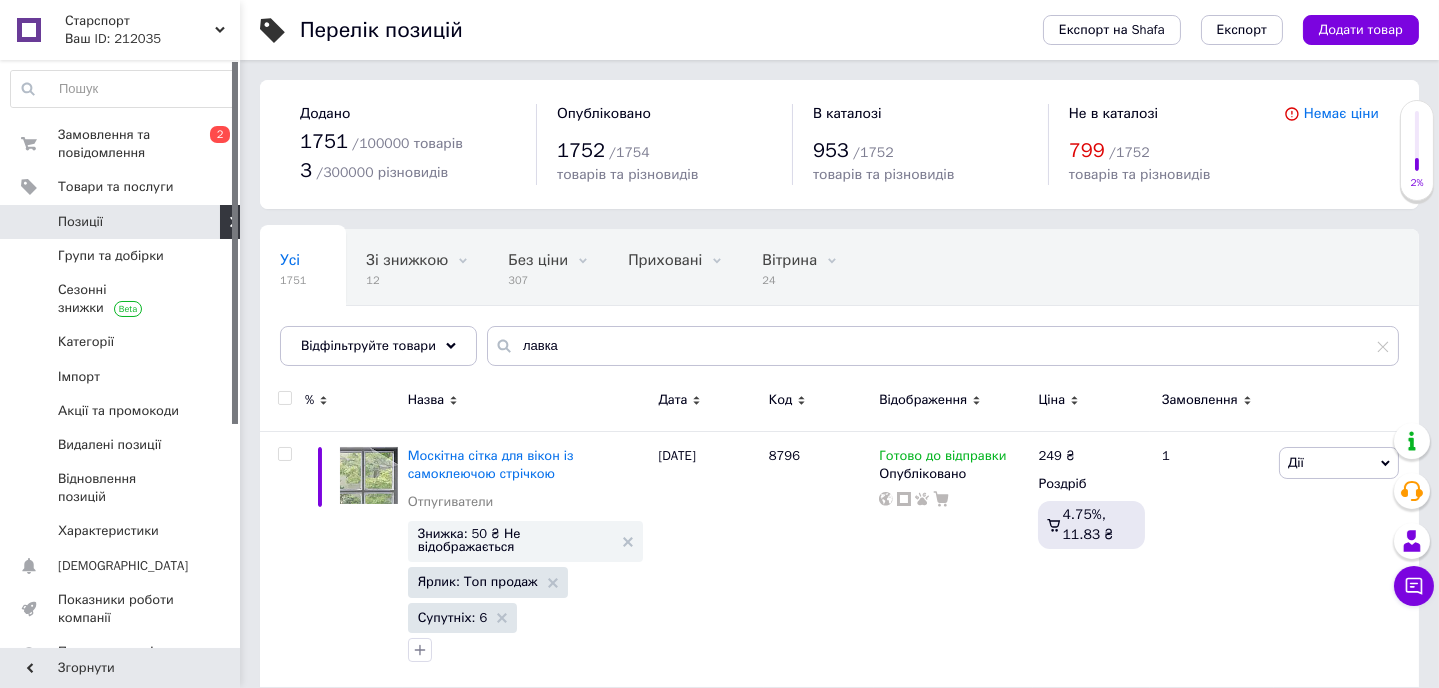 click 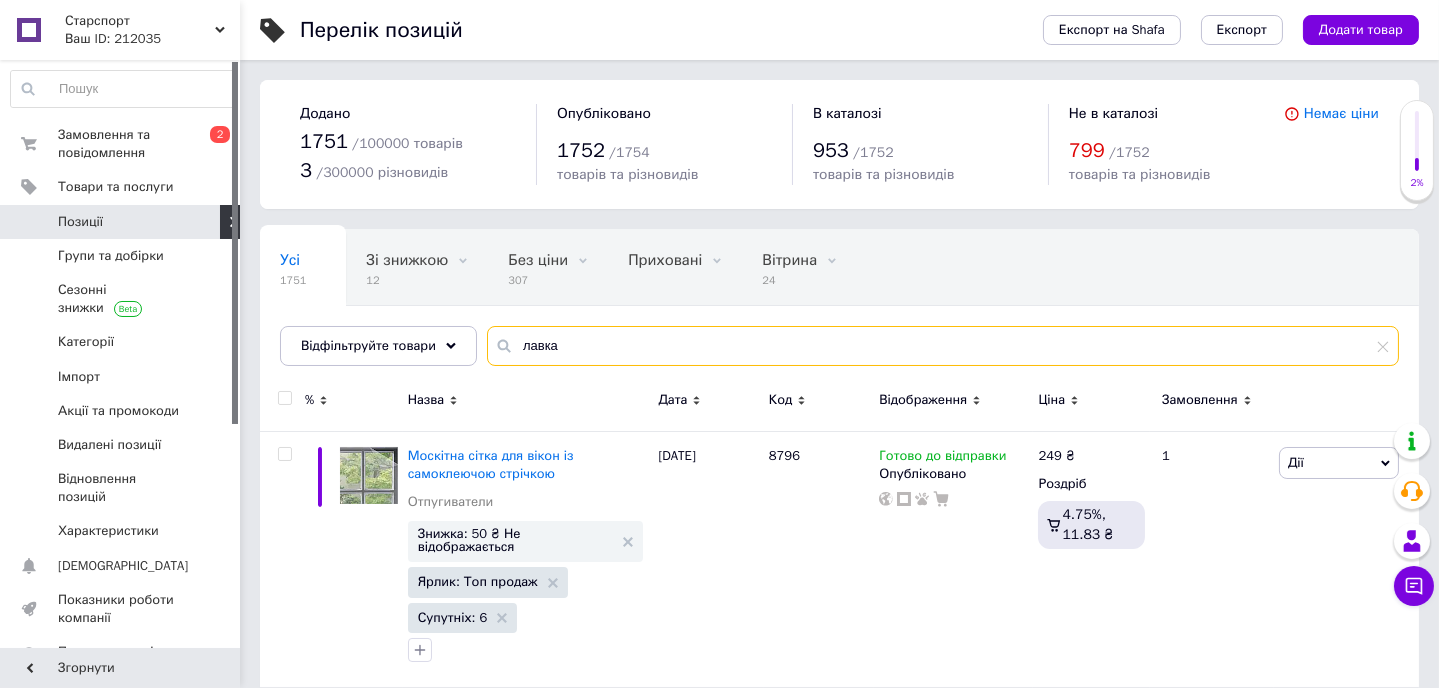 click on "лавка" at bounding box center (943, 346) 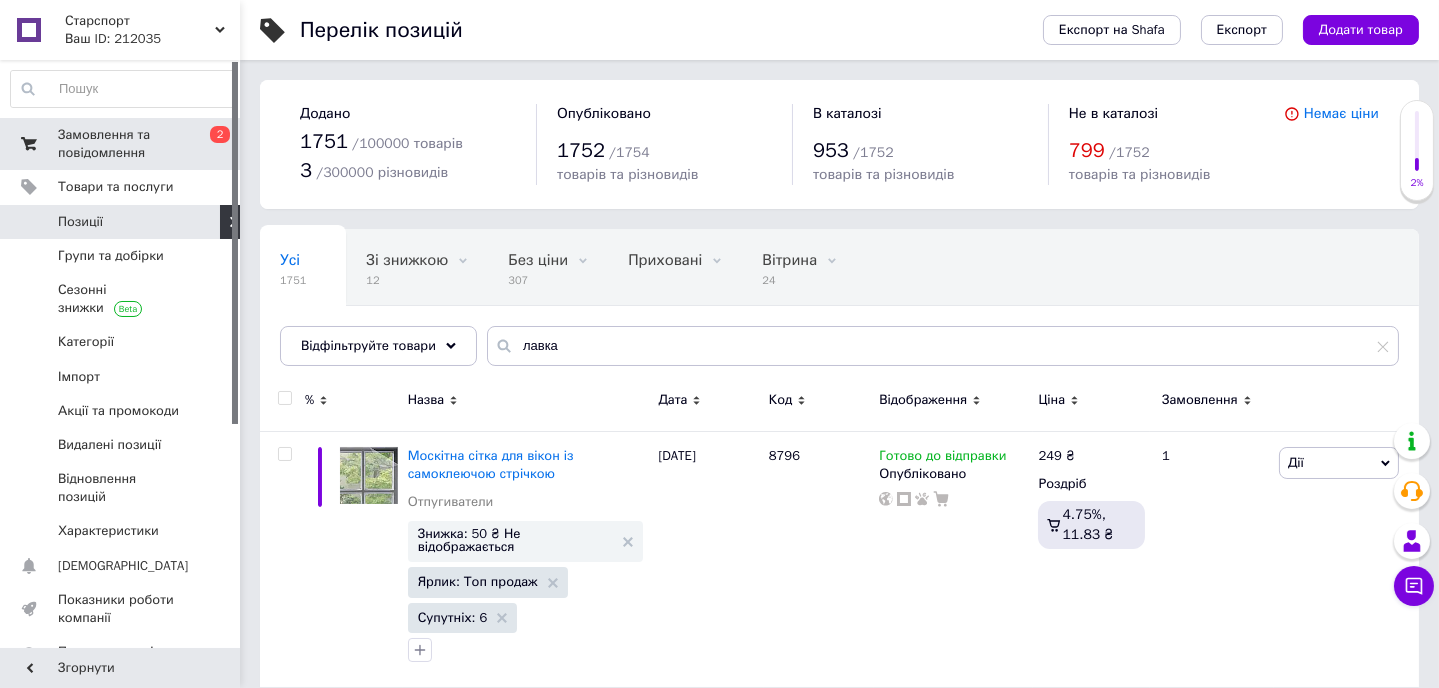 click on "Замовлення та повідомлення" at bounding box center (121, 144) 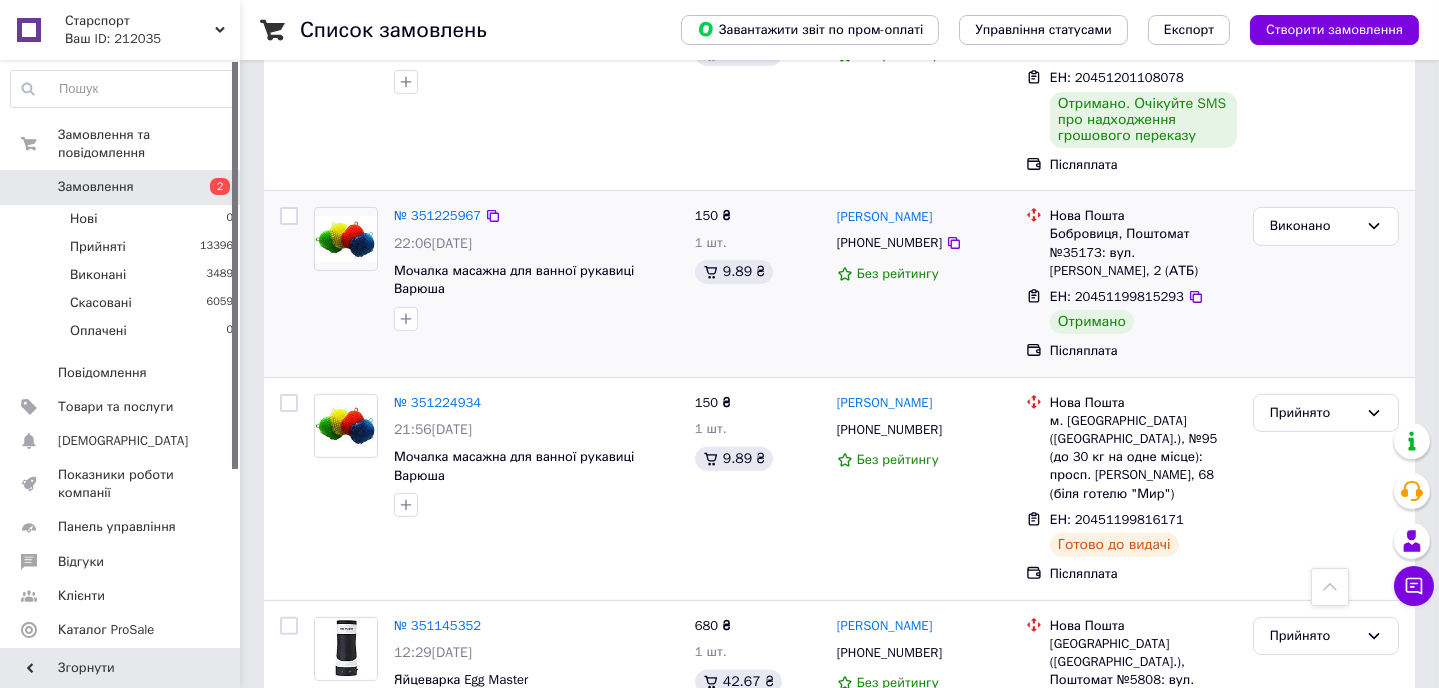 scroll, scrollTop: 1636, scrollLeft: 0, axis: vertical 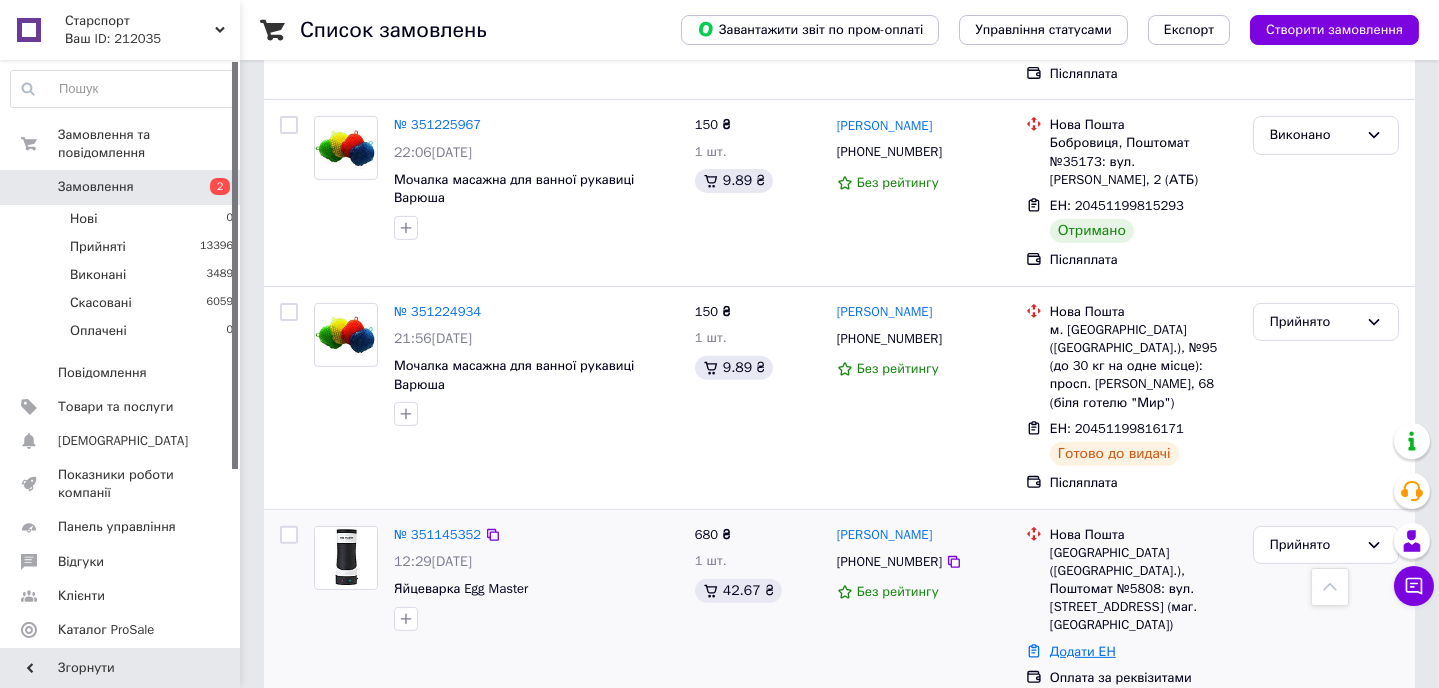 click on "Додати ЕН" at bounding box center (1083, 651) 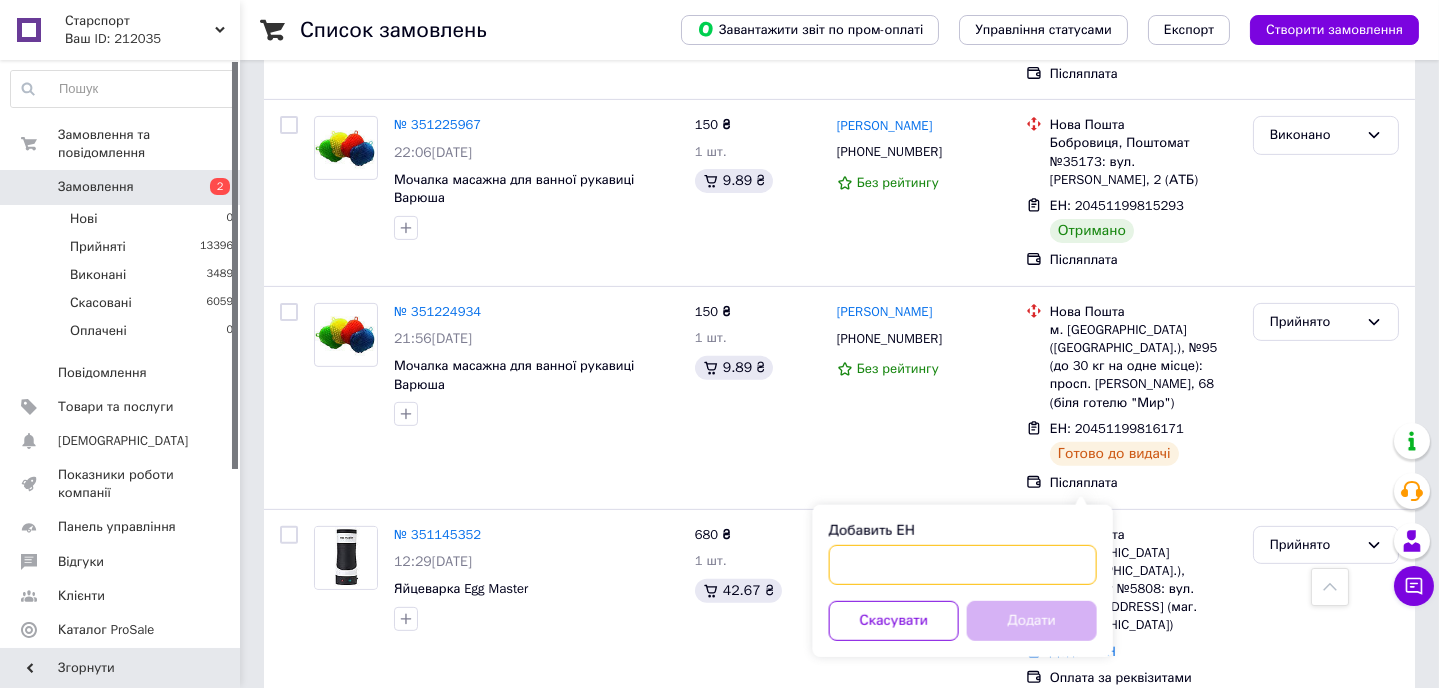 paste on "59001411689590" 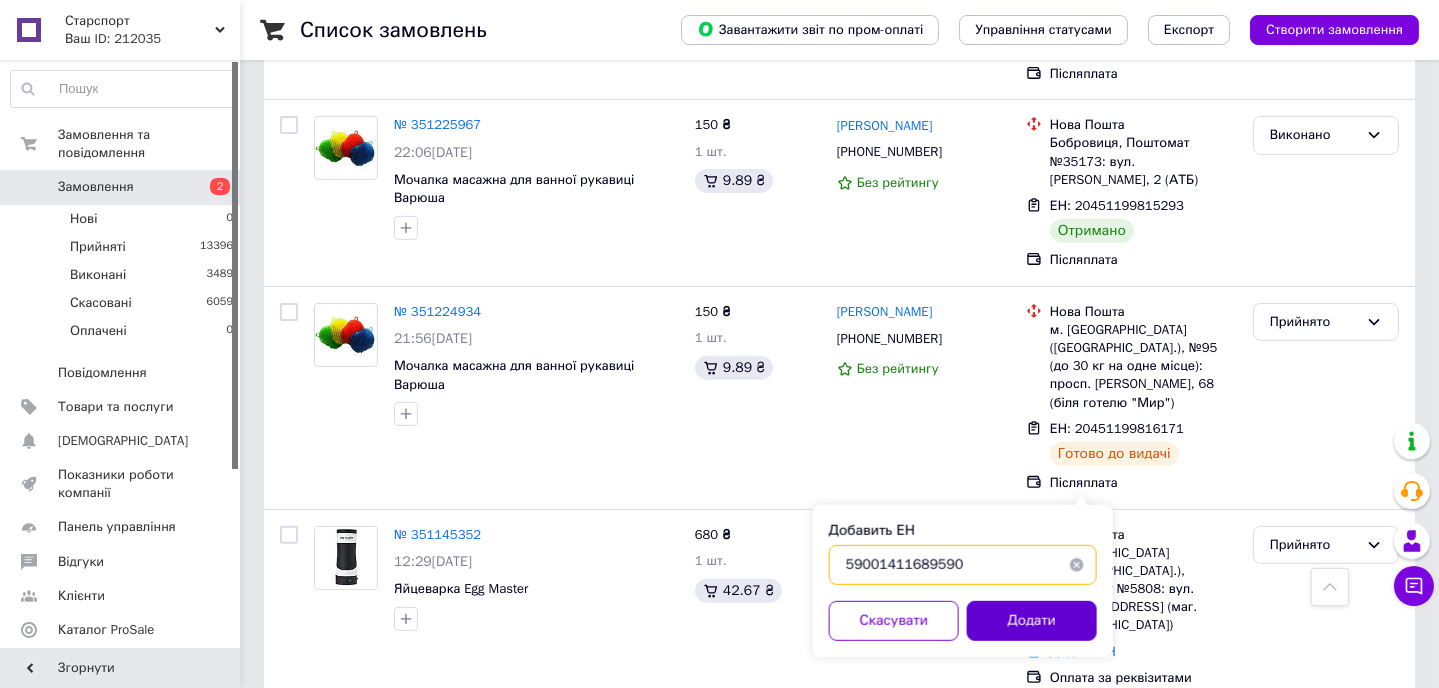 type on "59001411689590" 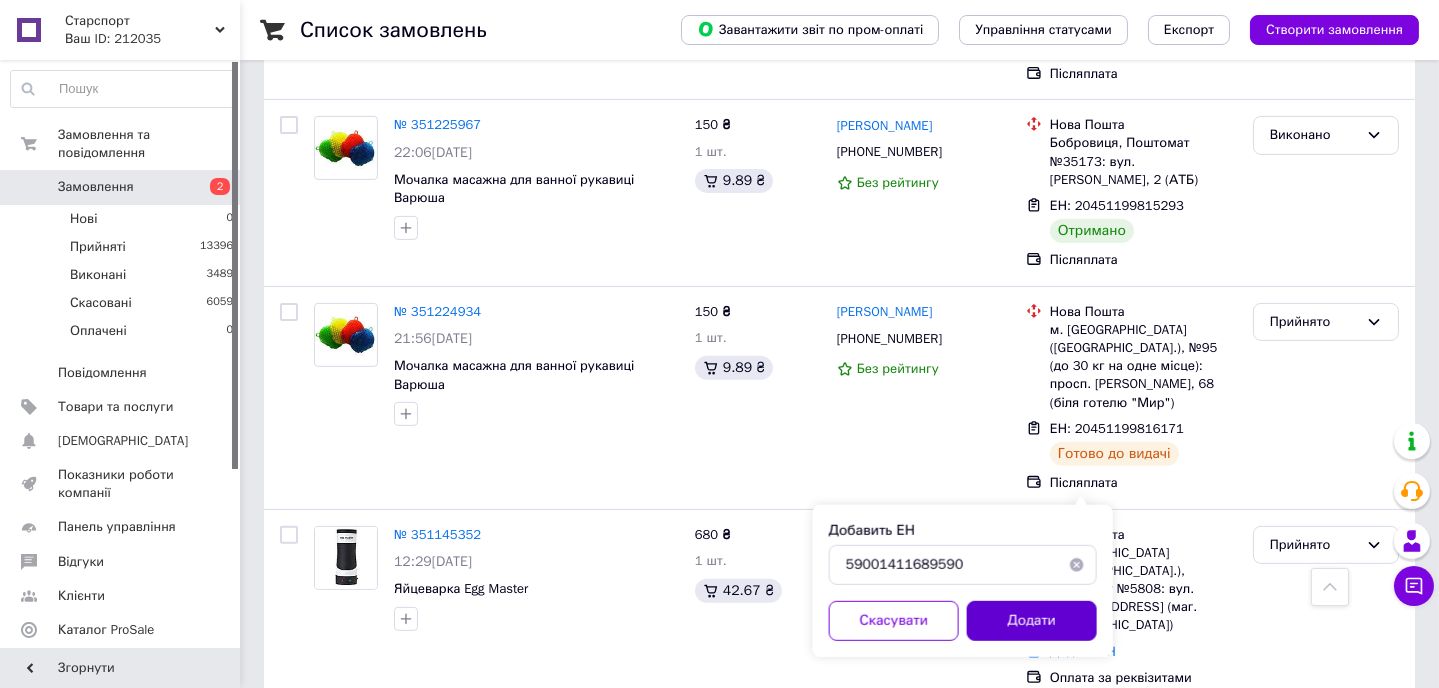 click on "Додати" at bounding box center [1032, 621] 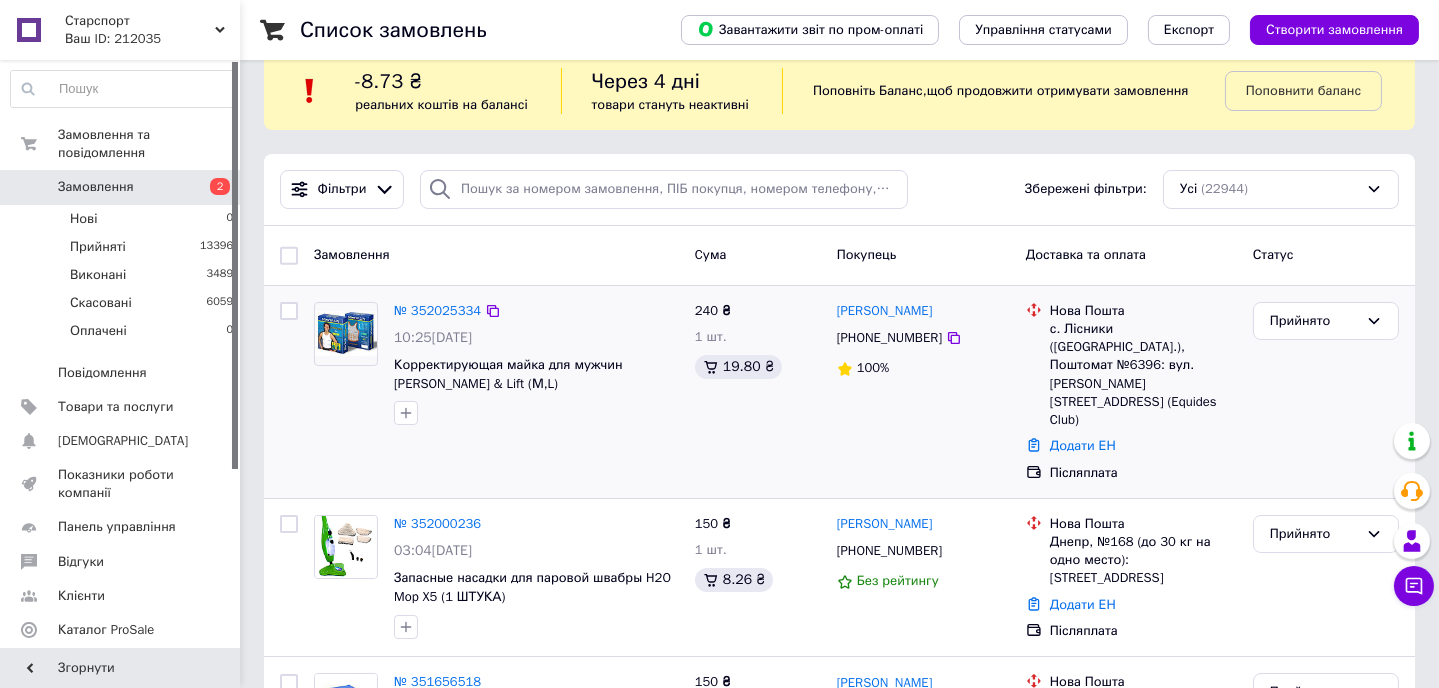 scroll, scrollTop: 0, scrollLeft: 0, axis: both 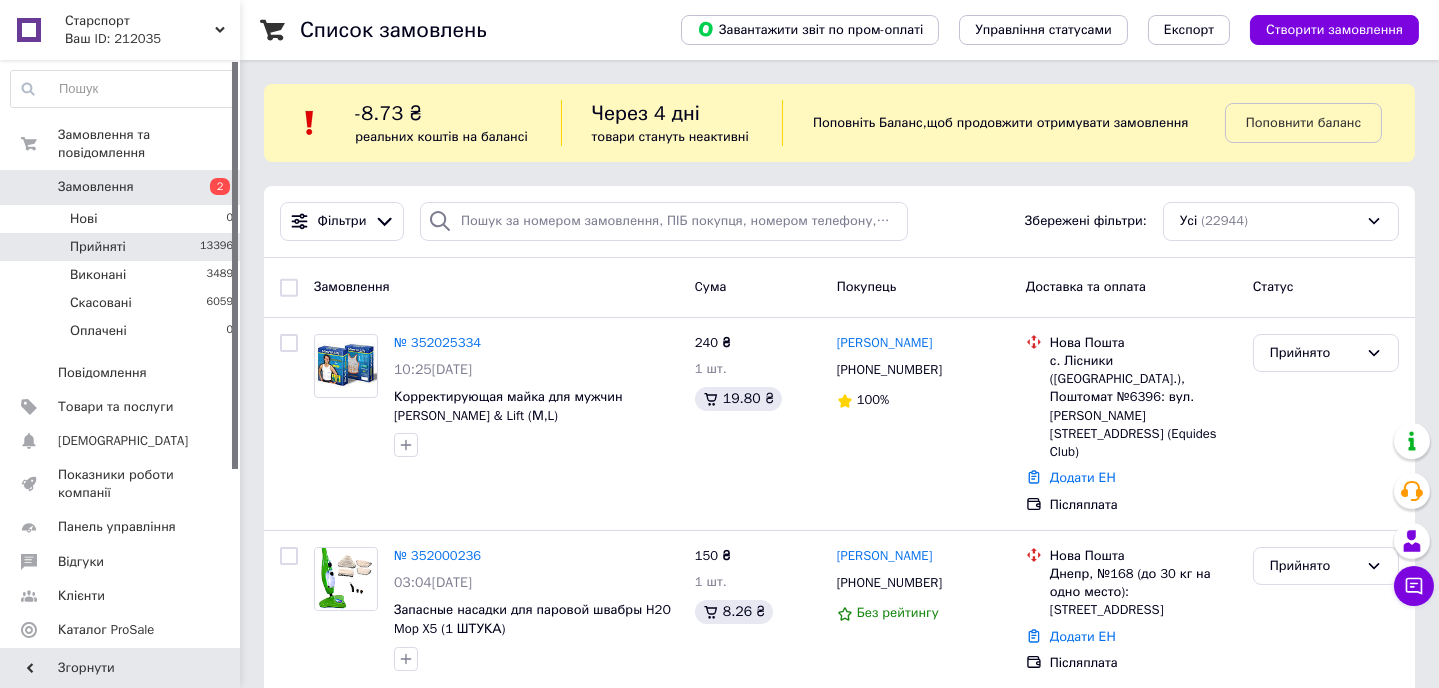 click on "Прийняті" at bounding box center (98, 247) 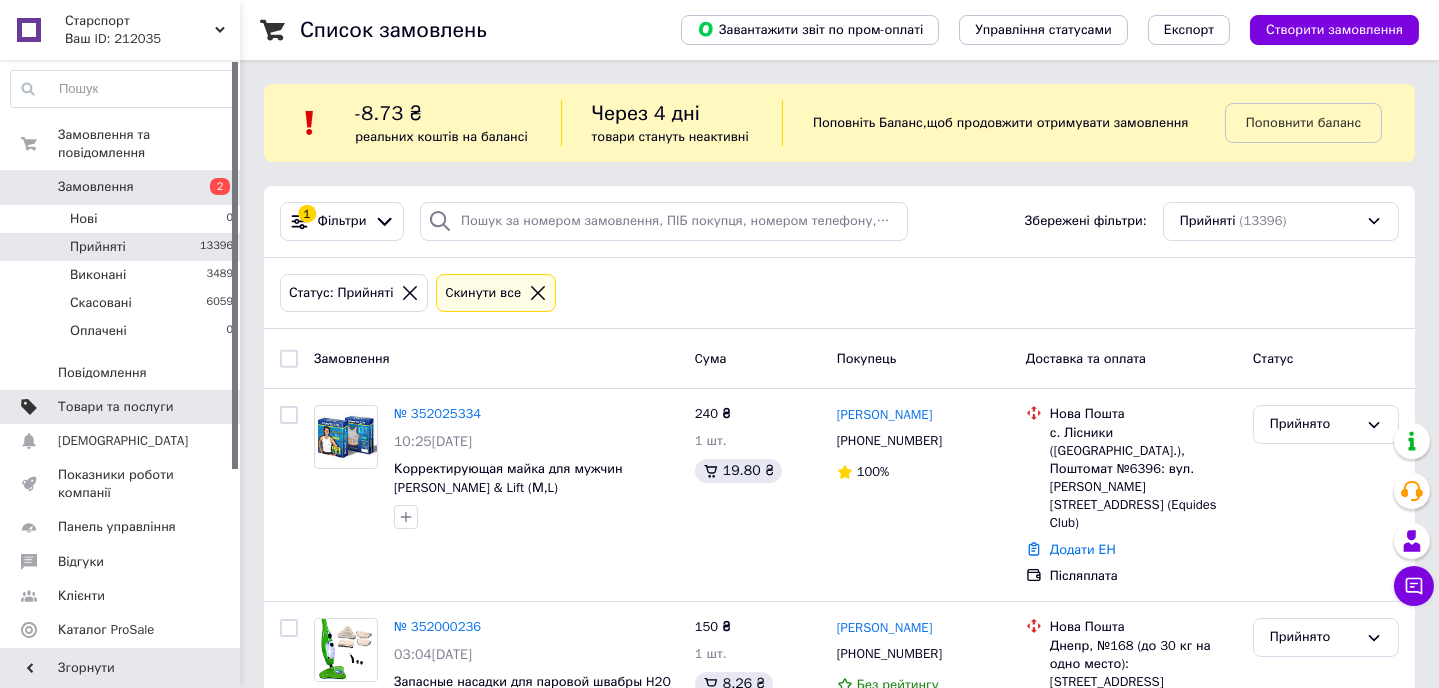 click on "Товари та послуги" at bounding box center (115, 407) 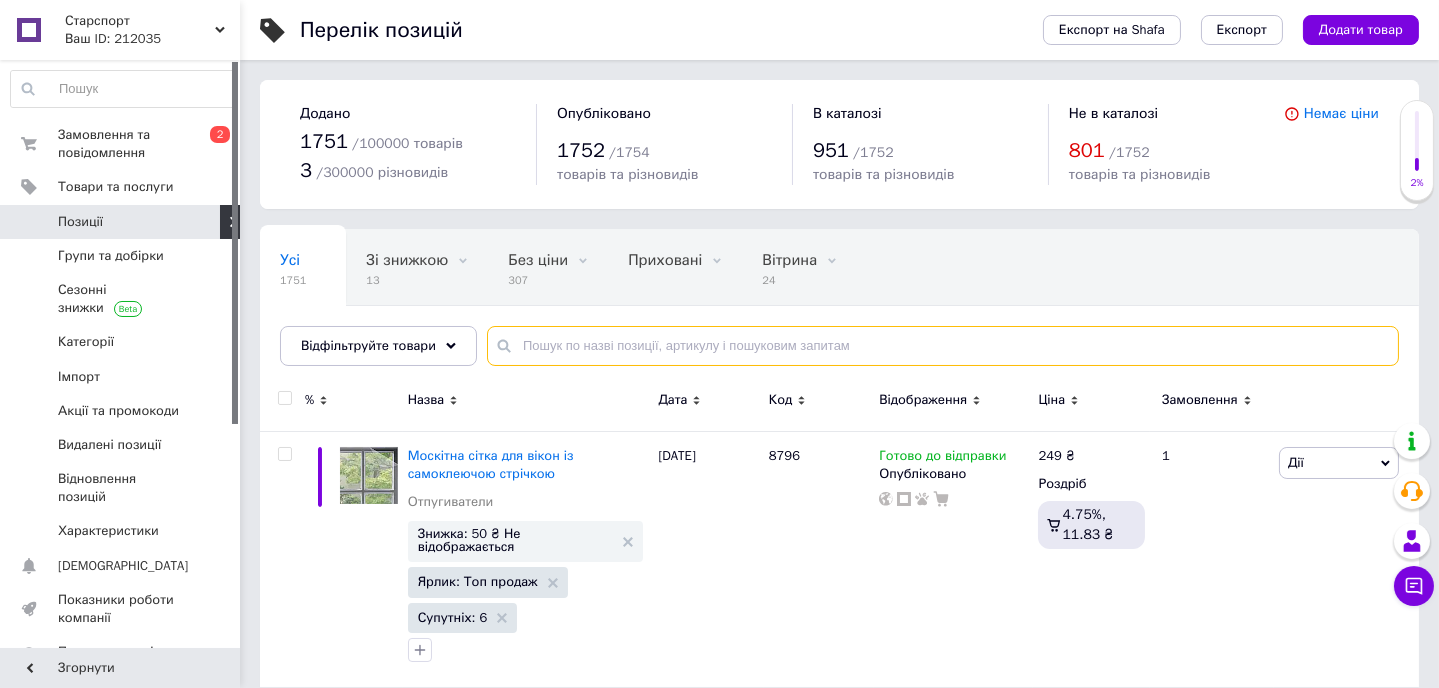 click at bounding box center (943, 346) 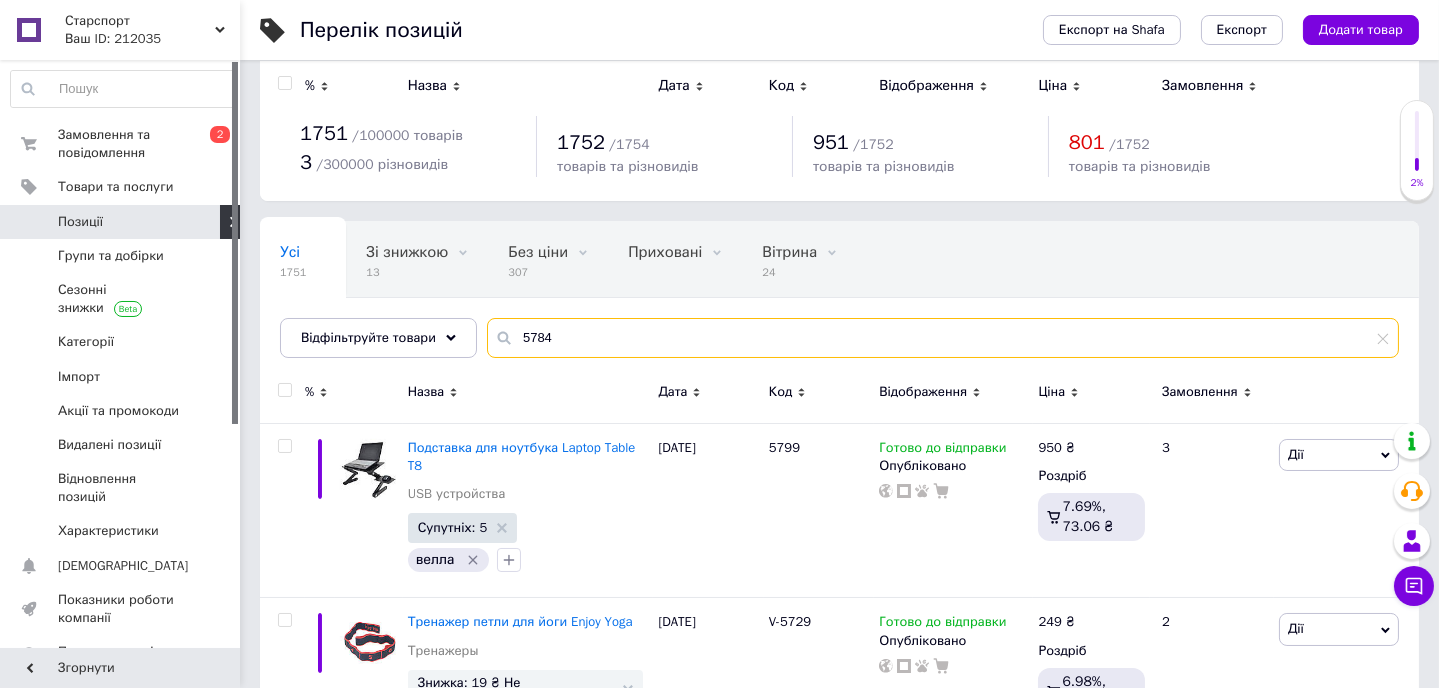 scroll, scrollTop: 0, scrollLeft: 0, axis: both 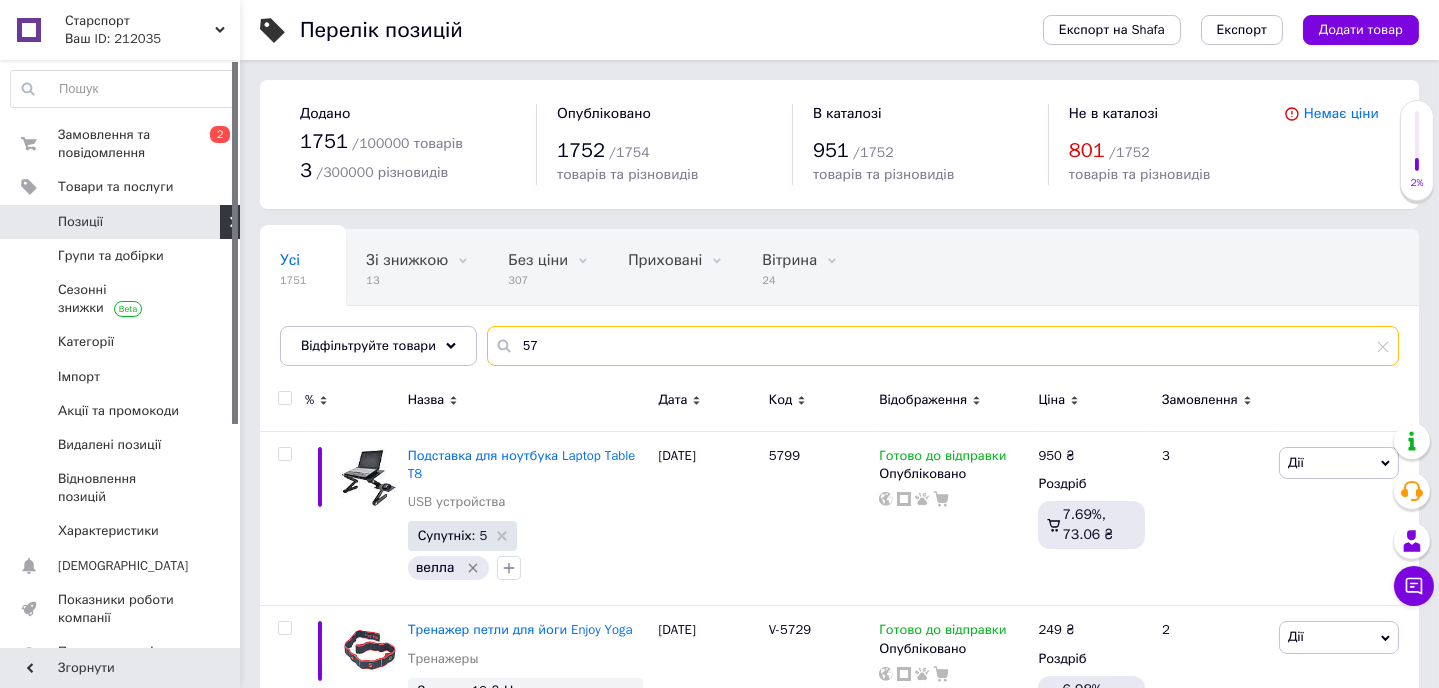 type on "5" 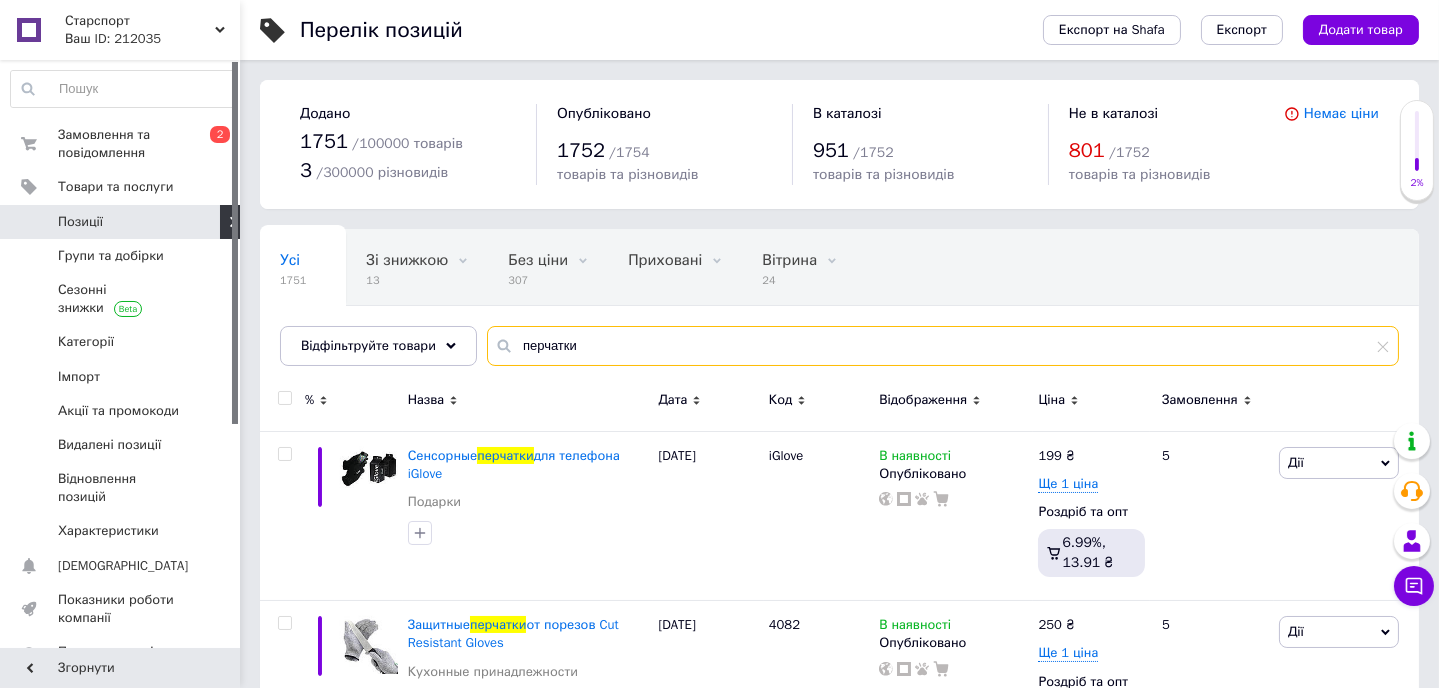 type on "перчатки" 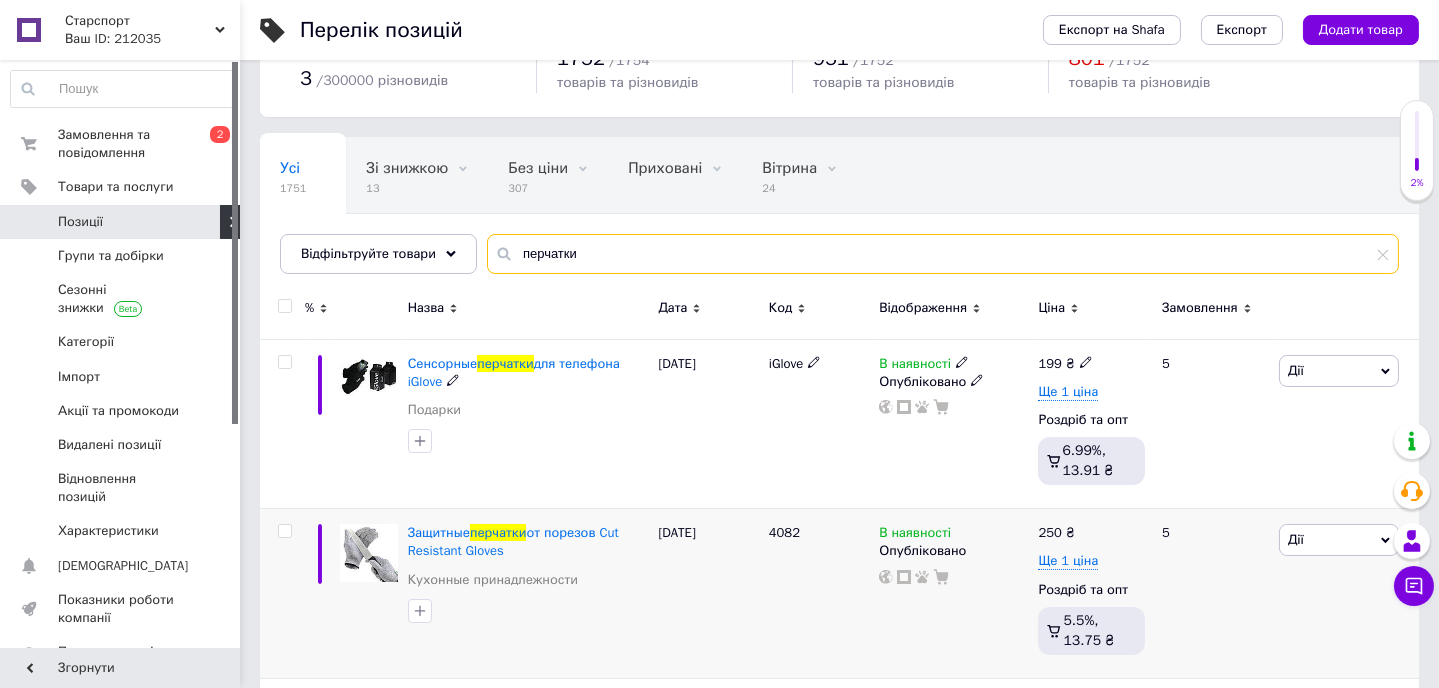 scroll, scrollTop: 181, scrollLeft: 0, axis: vertical 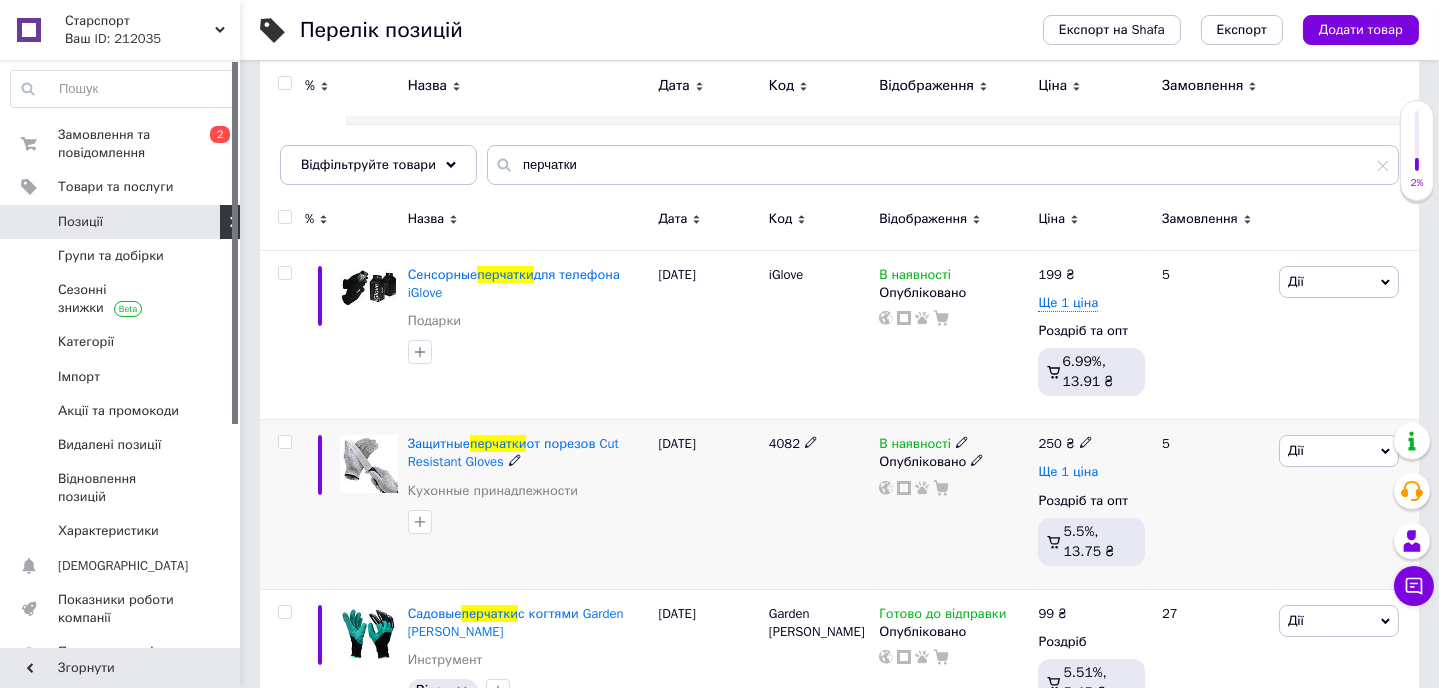 click on "Ще 1 ціна" at bounding box center [1068, 472] 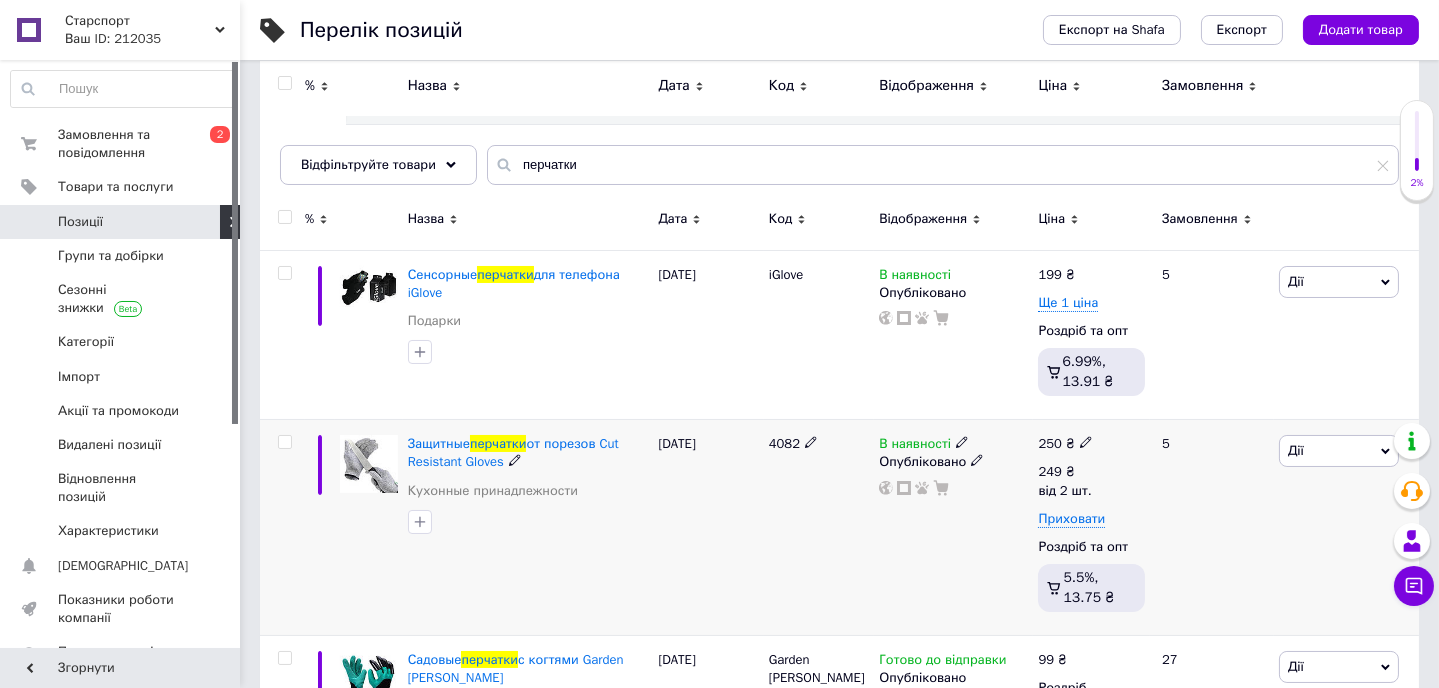 click on "Дії" at bounding box center [1339, 451] 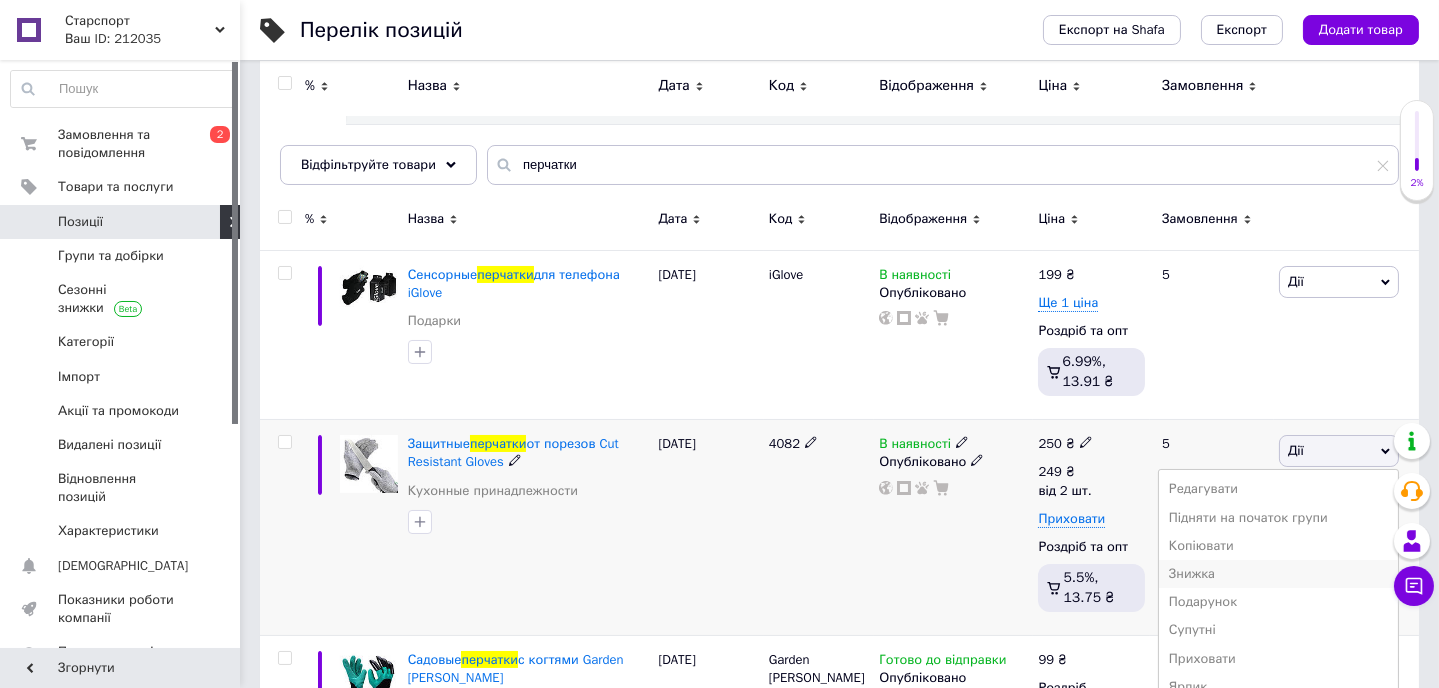 click on "Знижка" at bounding box center [1278, 574] 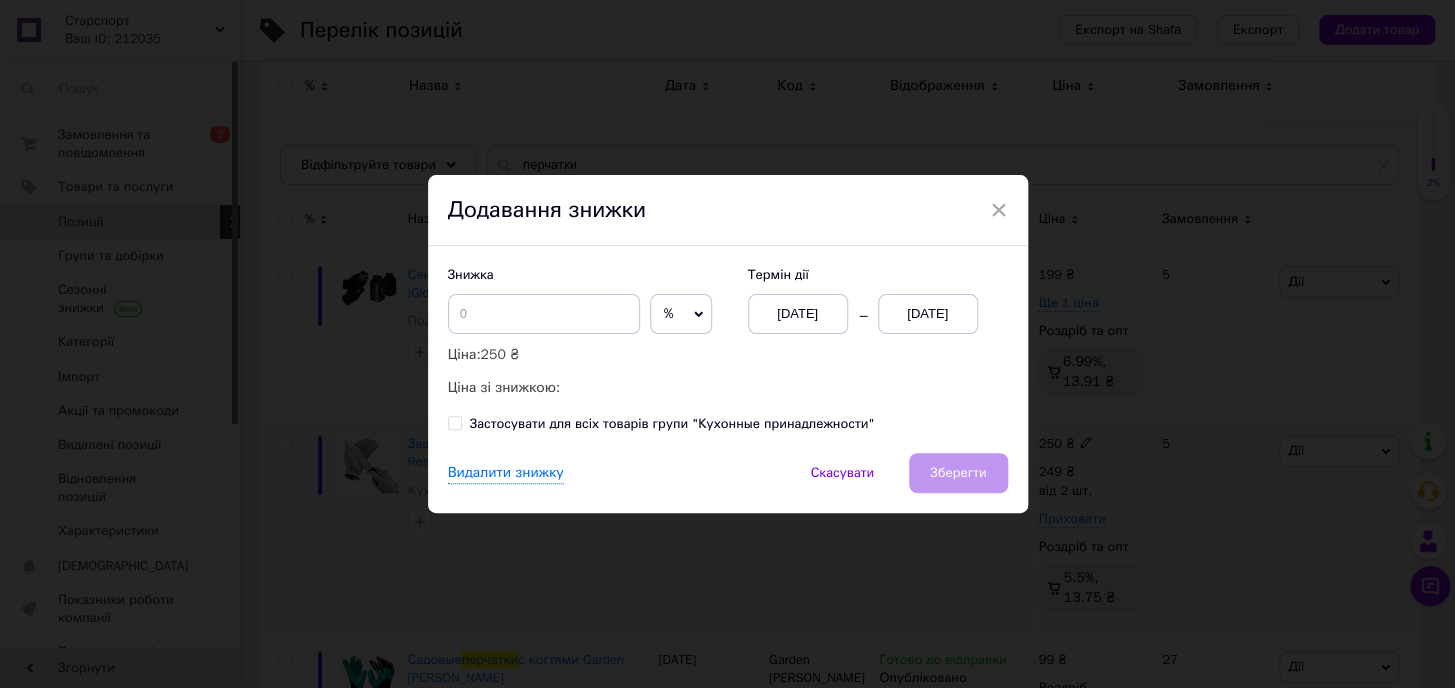 click on "%" at bounding box center (681, 314) 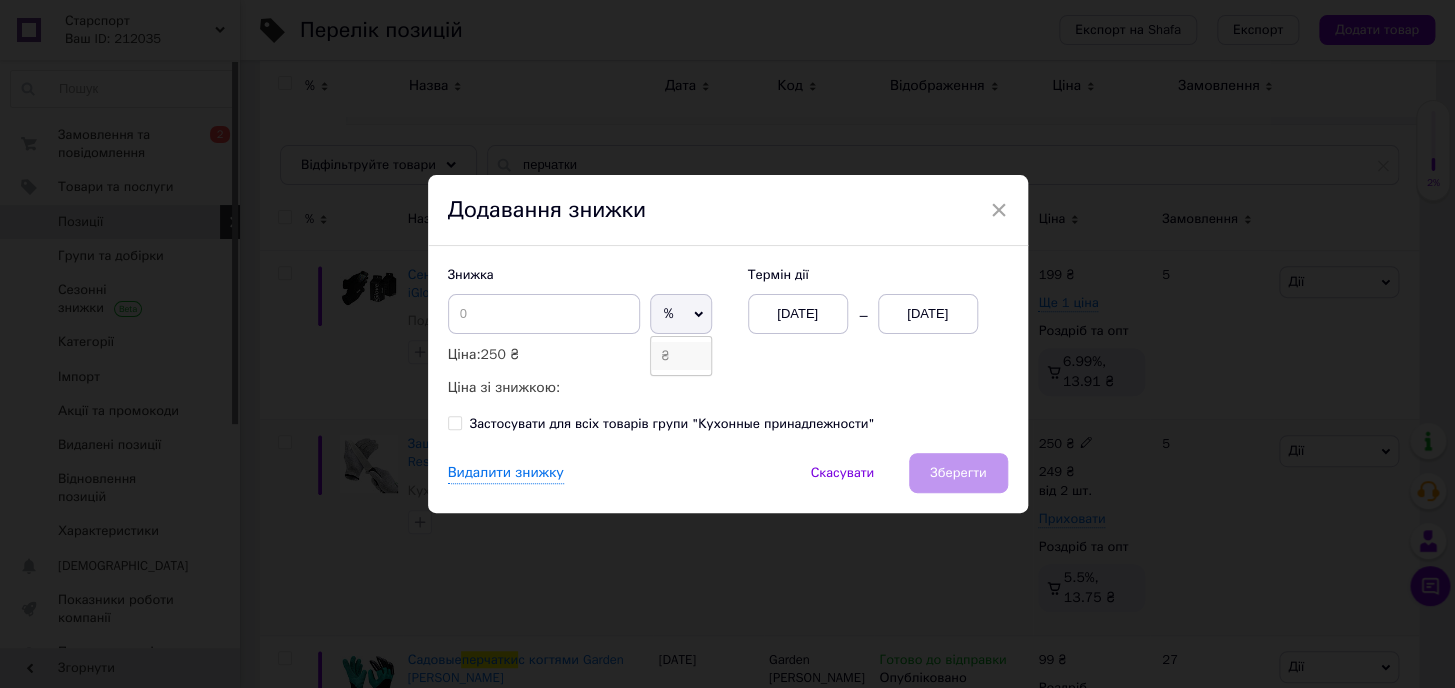 click on "₴" at bounding box center (681, 356) 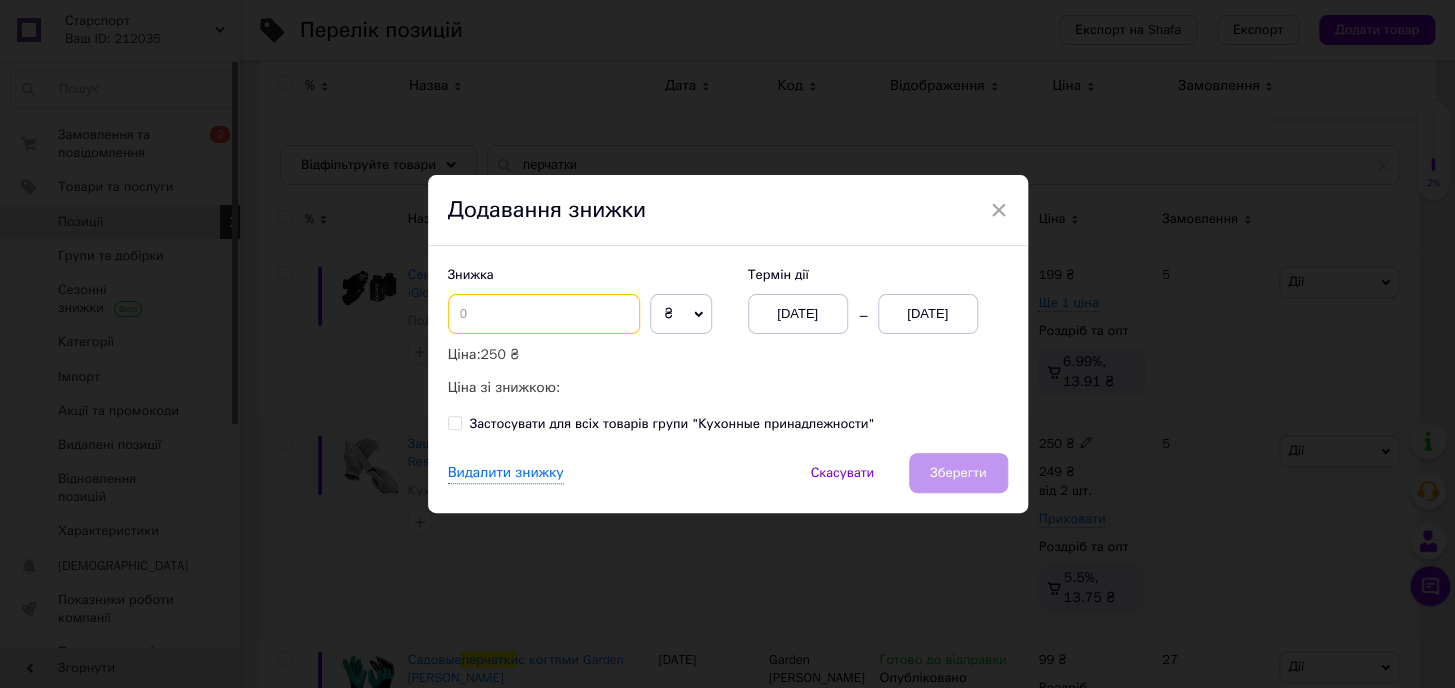 click at bounding box center [544, 314] 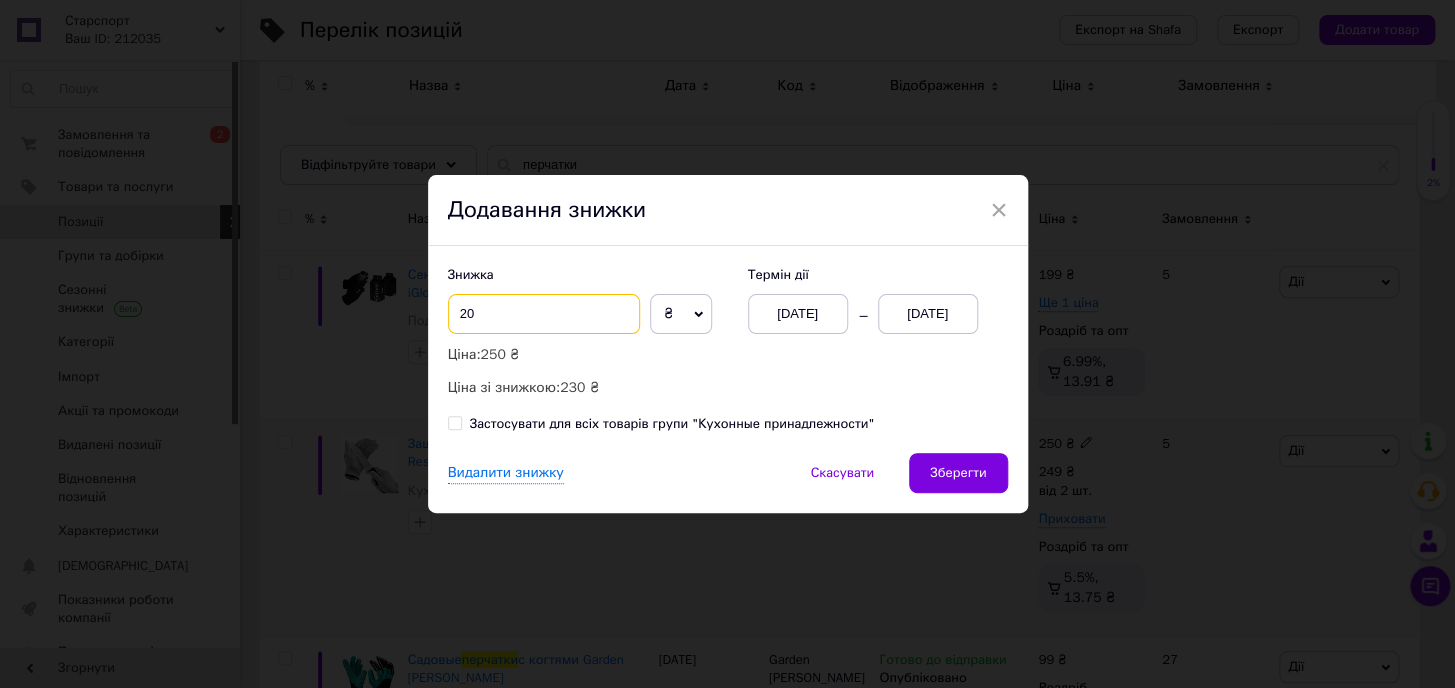 type on "20" 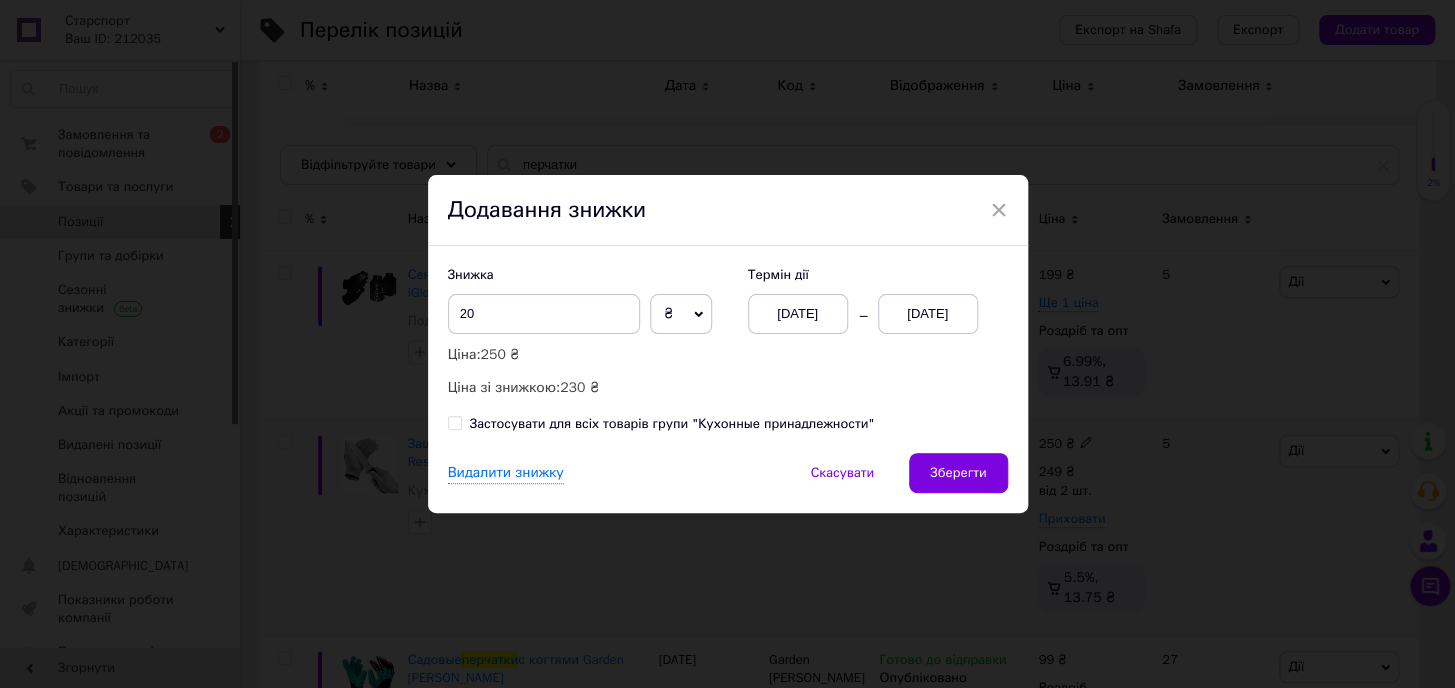 click on "[DATE]" at bounding box center (928, 314) 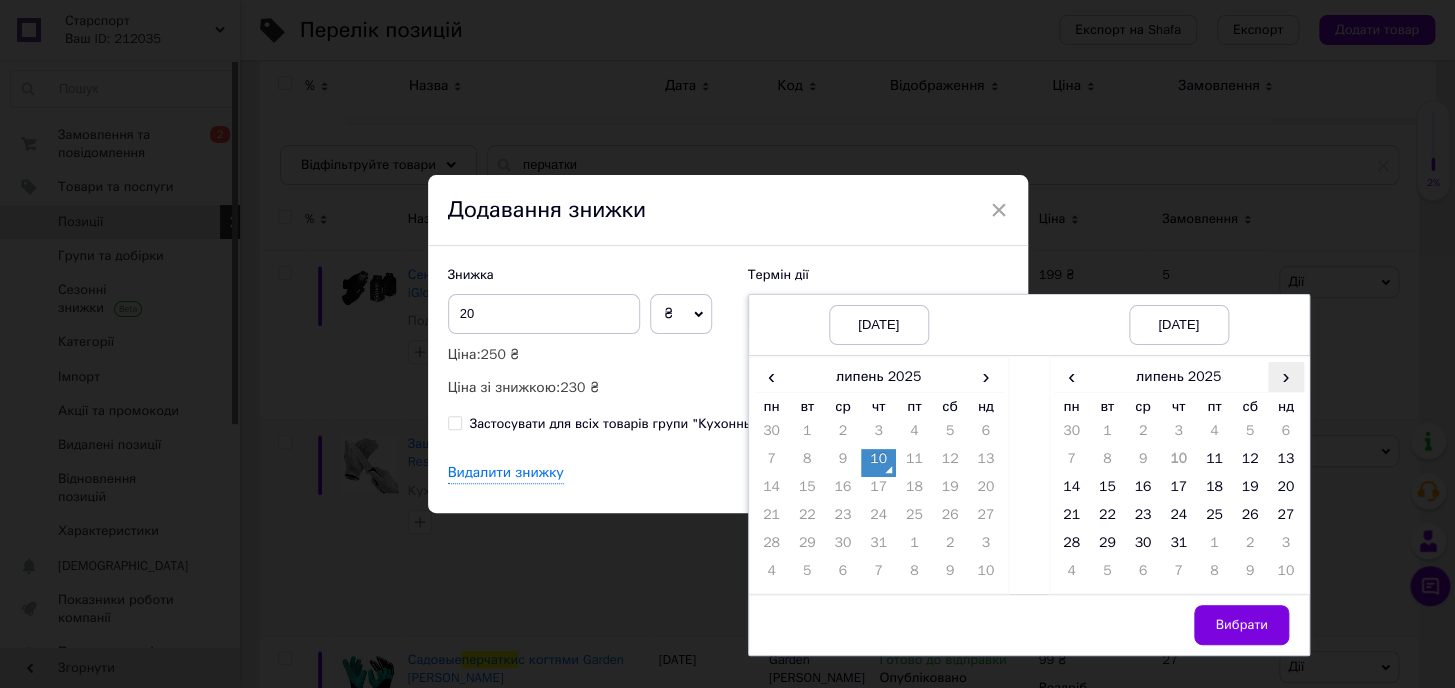 click on "›" at bounding box center (1286, 376) 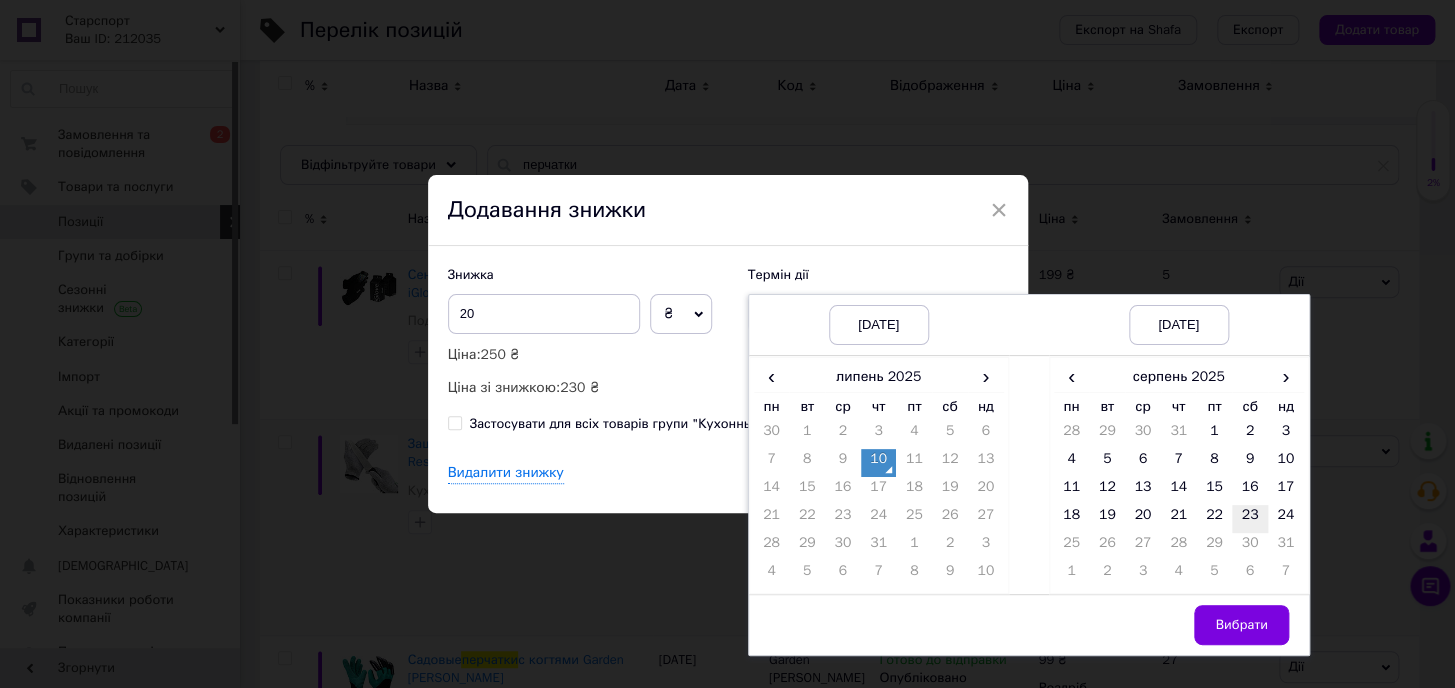click on "23" at bounding box center (1250, 519) 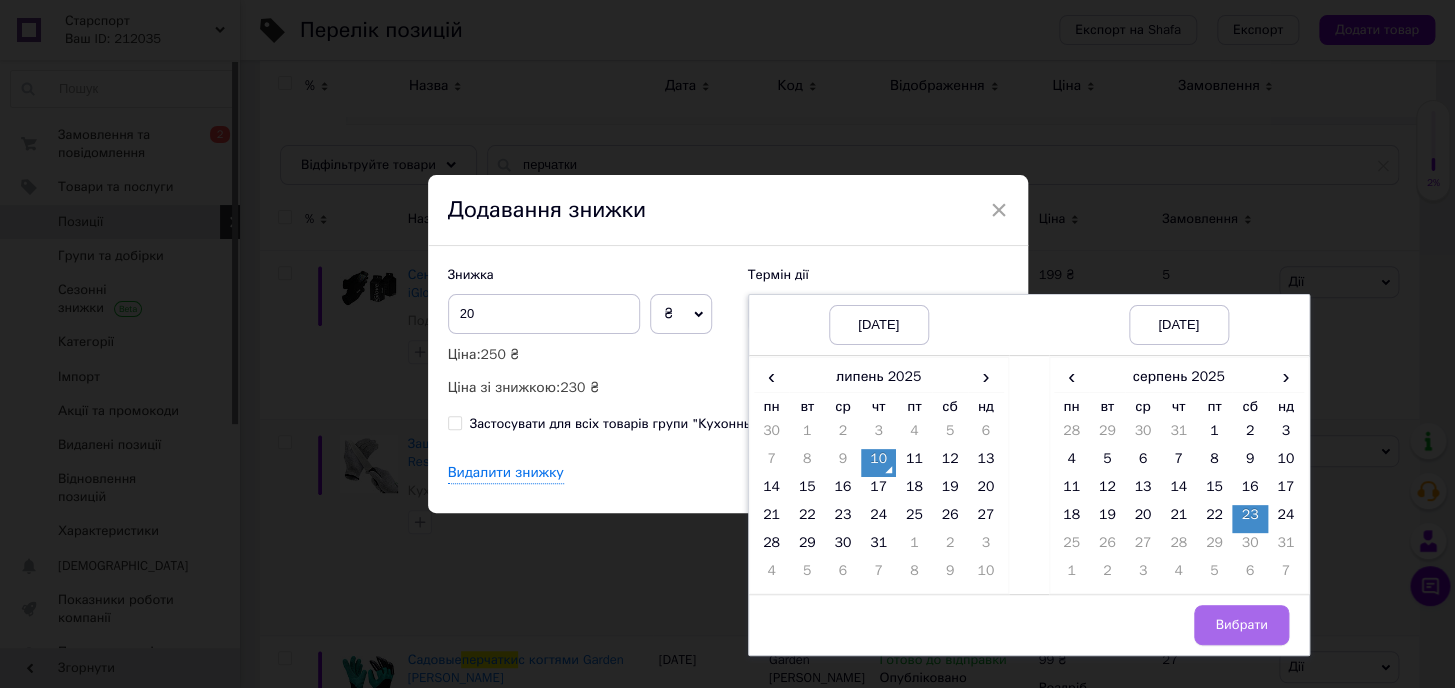 click on "Вибрати" at bounding box center (1241, 625) 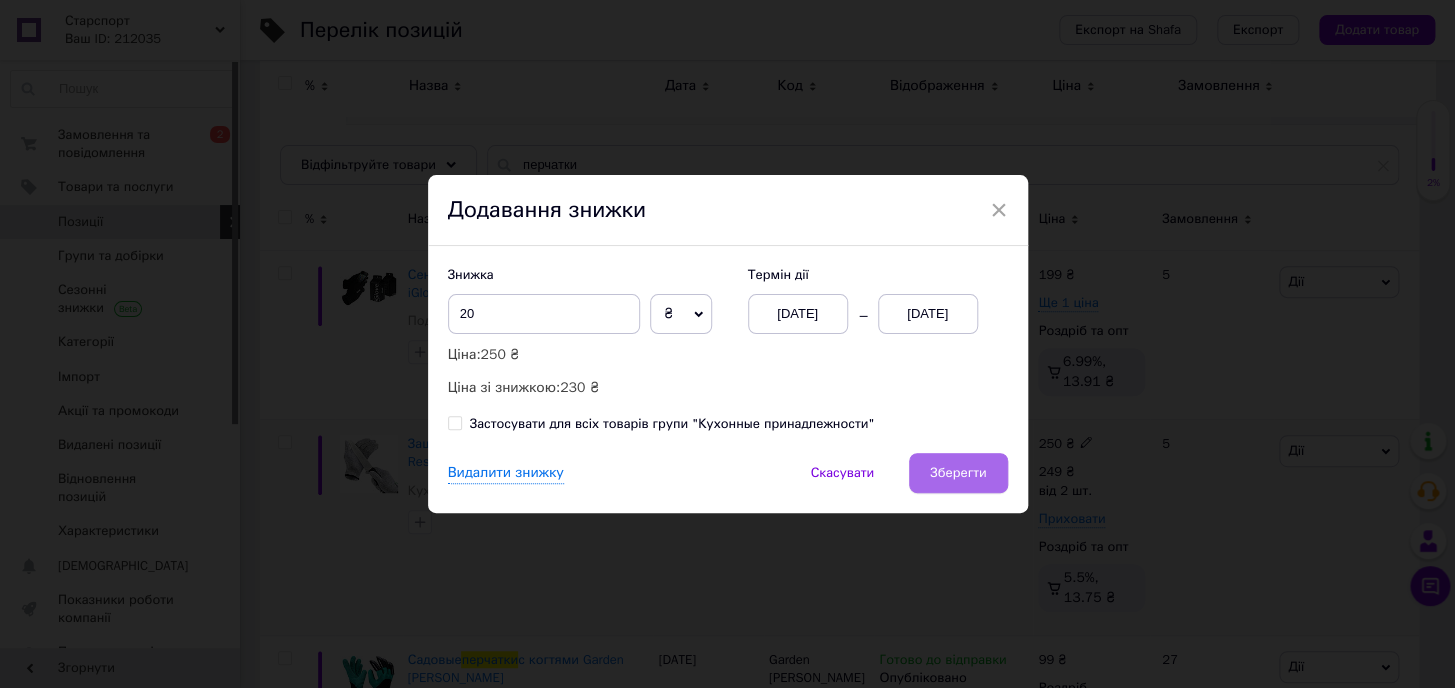 click on "Зберегти" at bounding box center (958, 473) 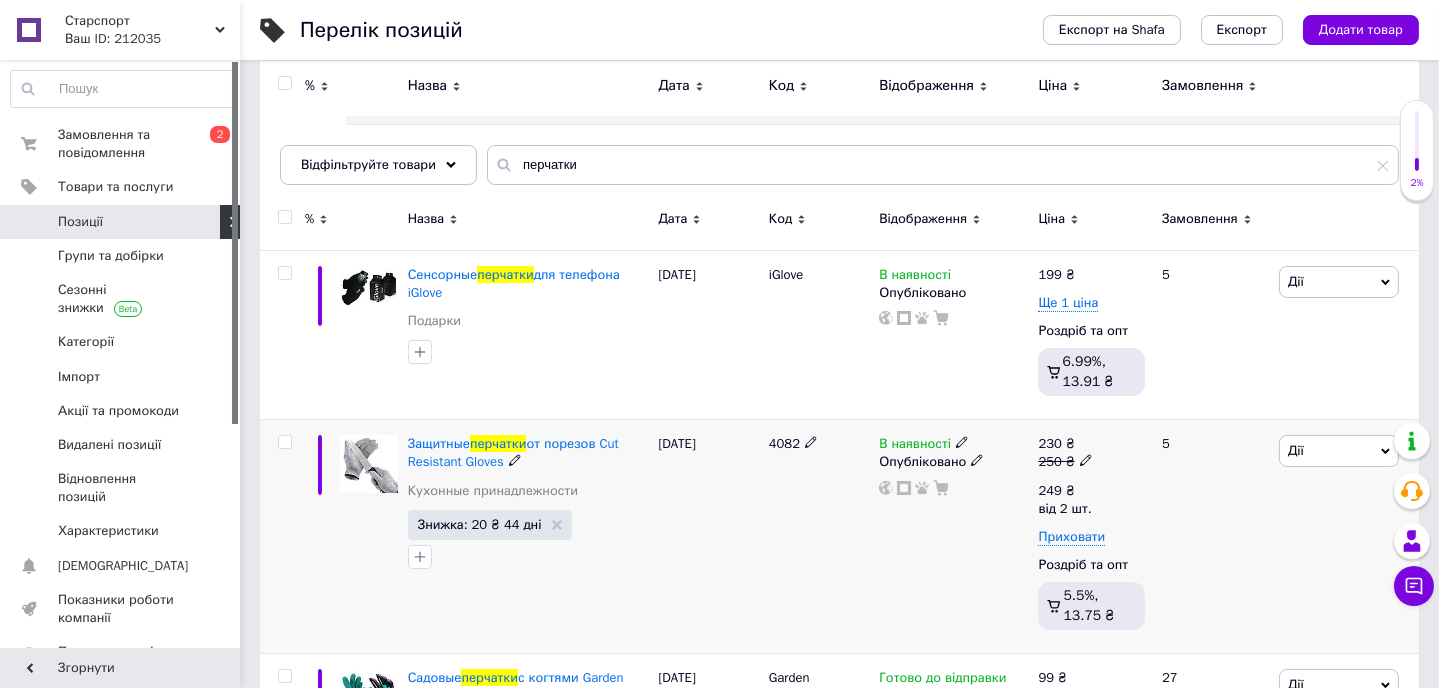 click 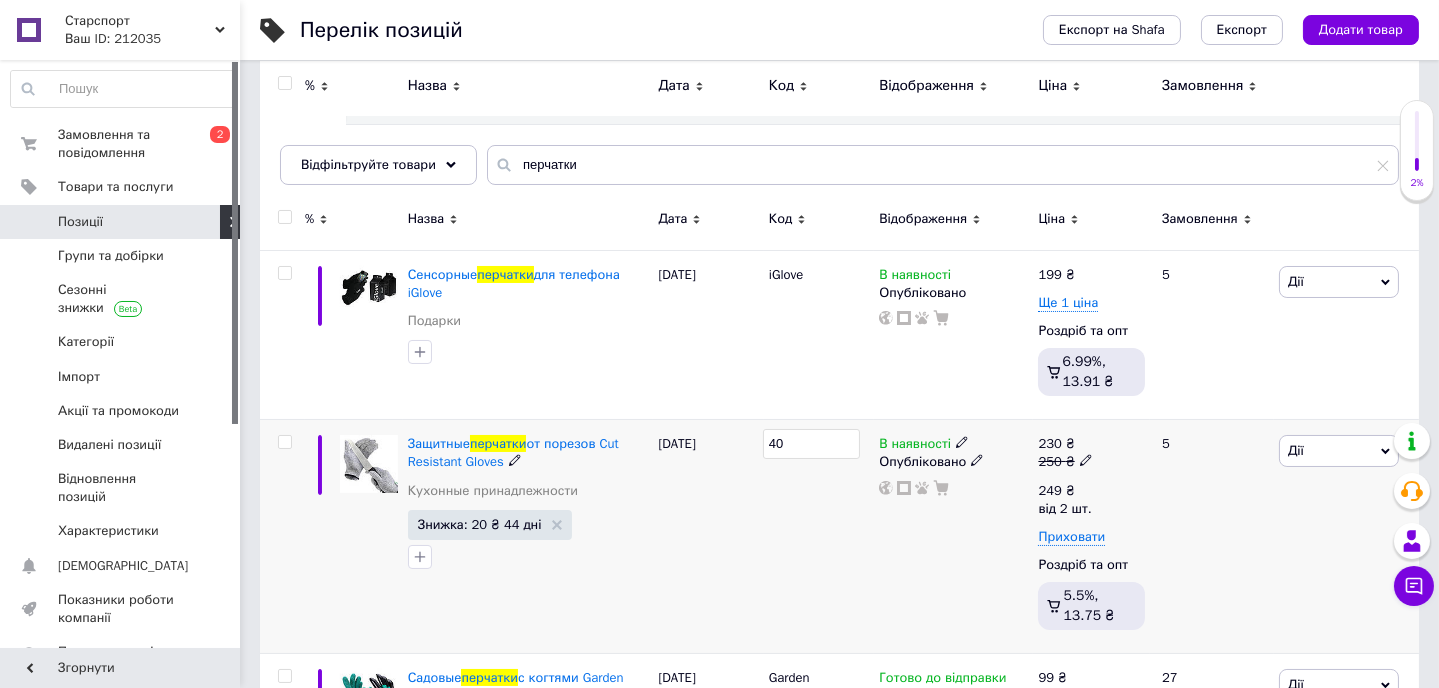 type on "4" 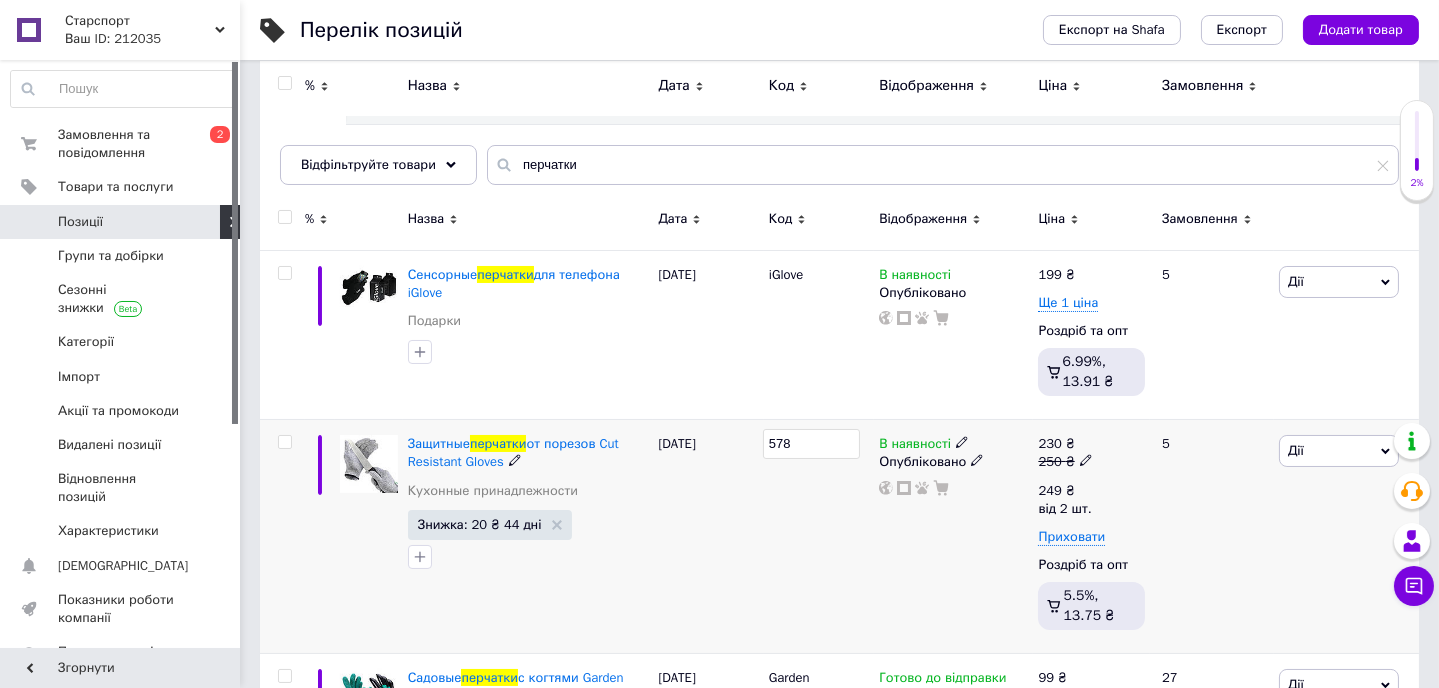 type on "5784" 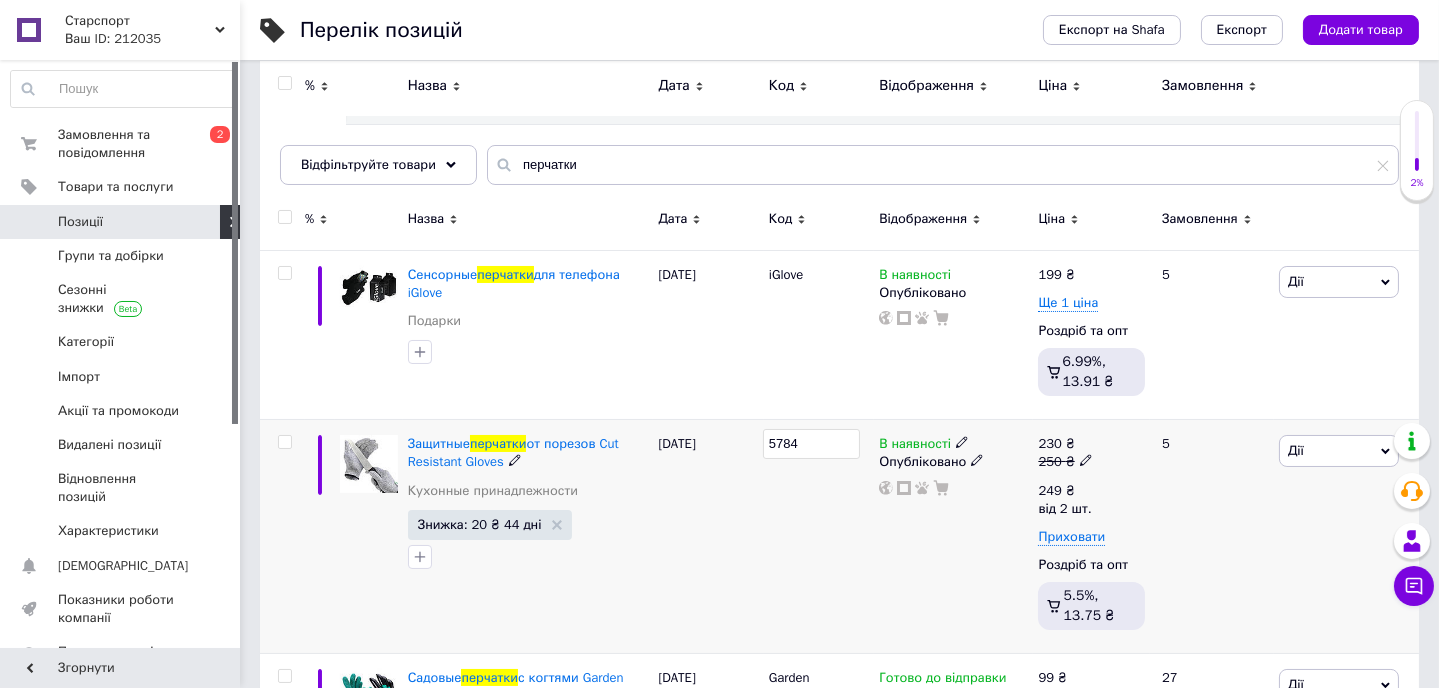 click on "[DATE]" at bounding box center [708, 537] 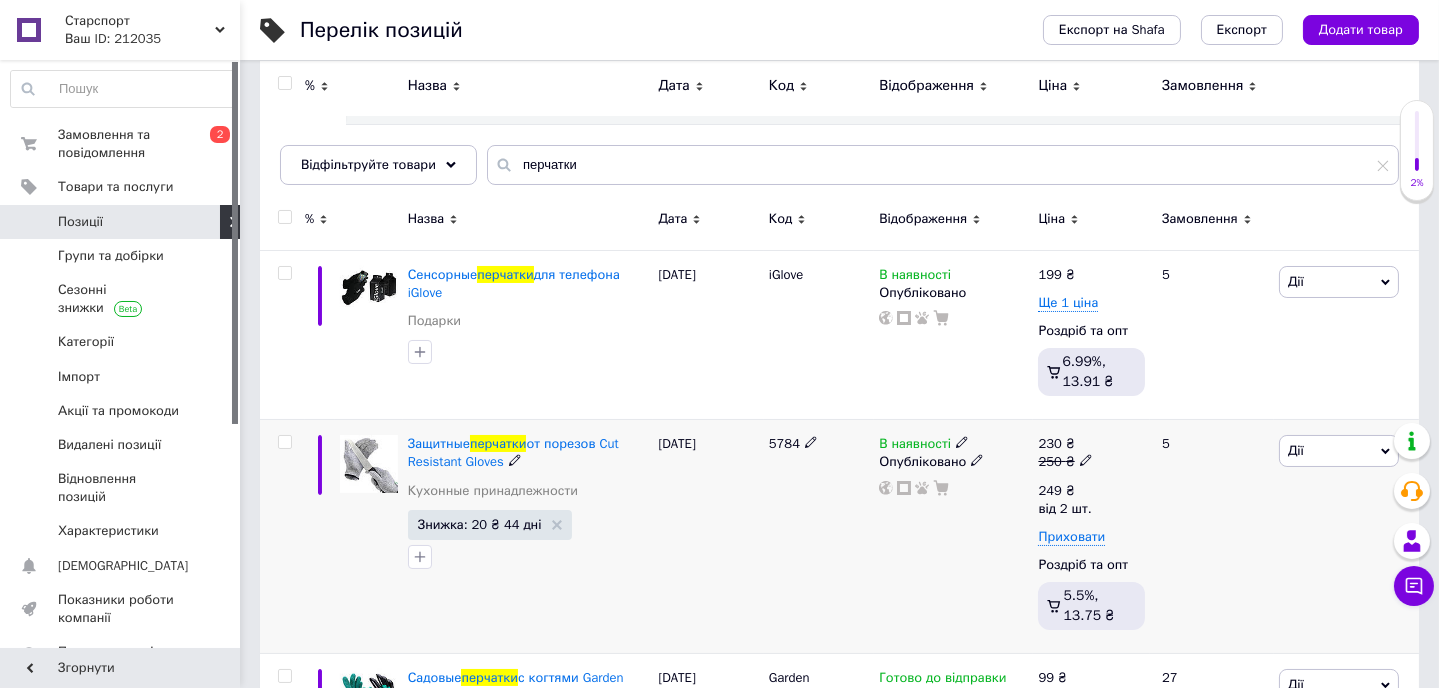 click 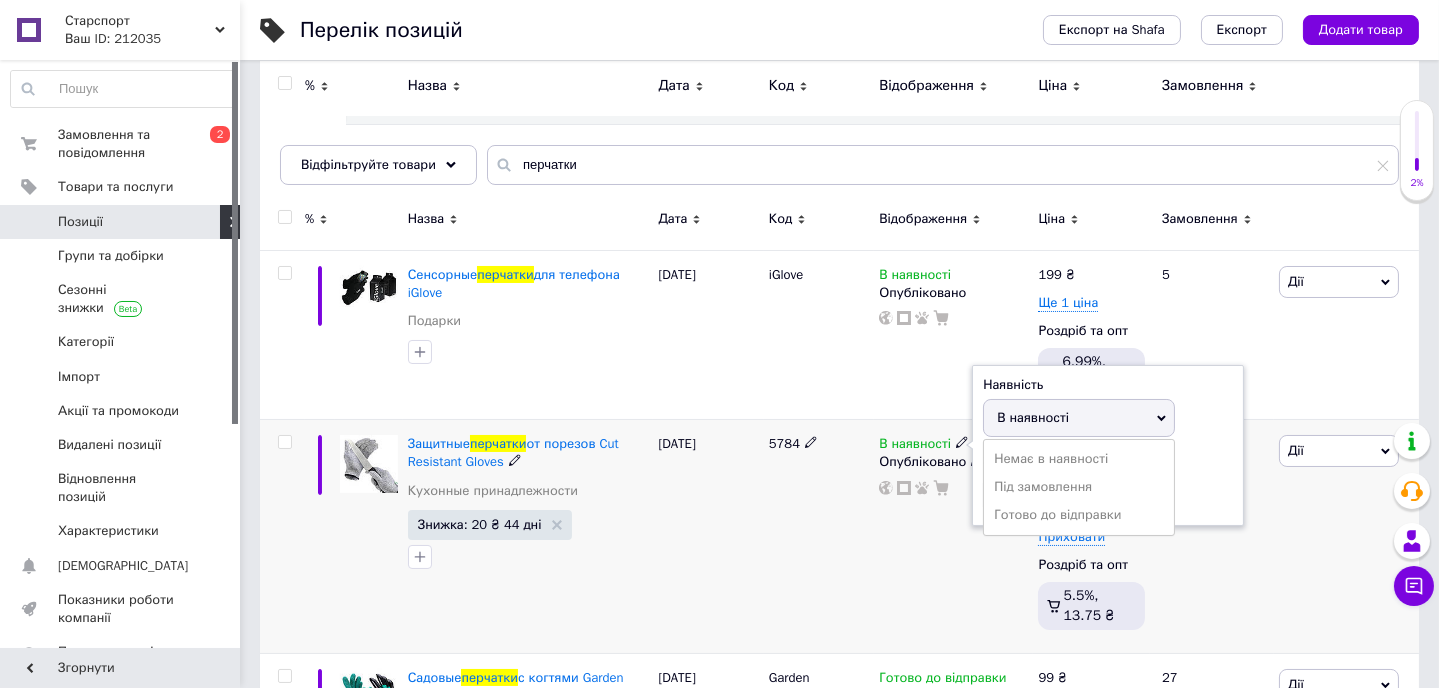 drag, startPoint x: 1013, startPoint y: 510, endPoint x: 953, endPoint y: 527, distance: 62.361847 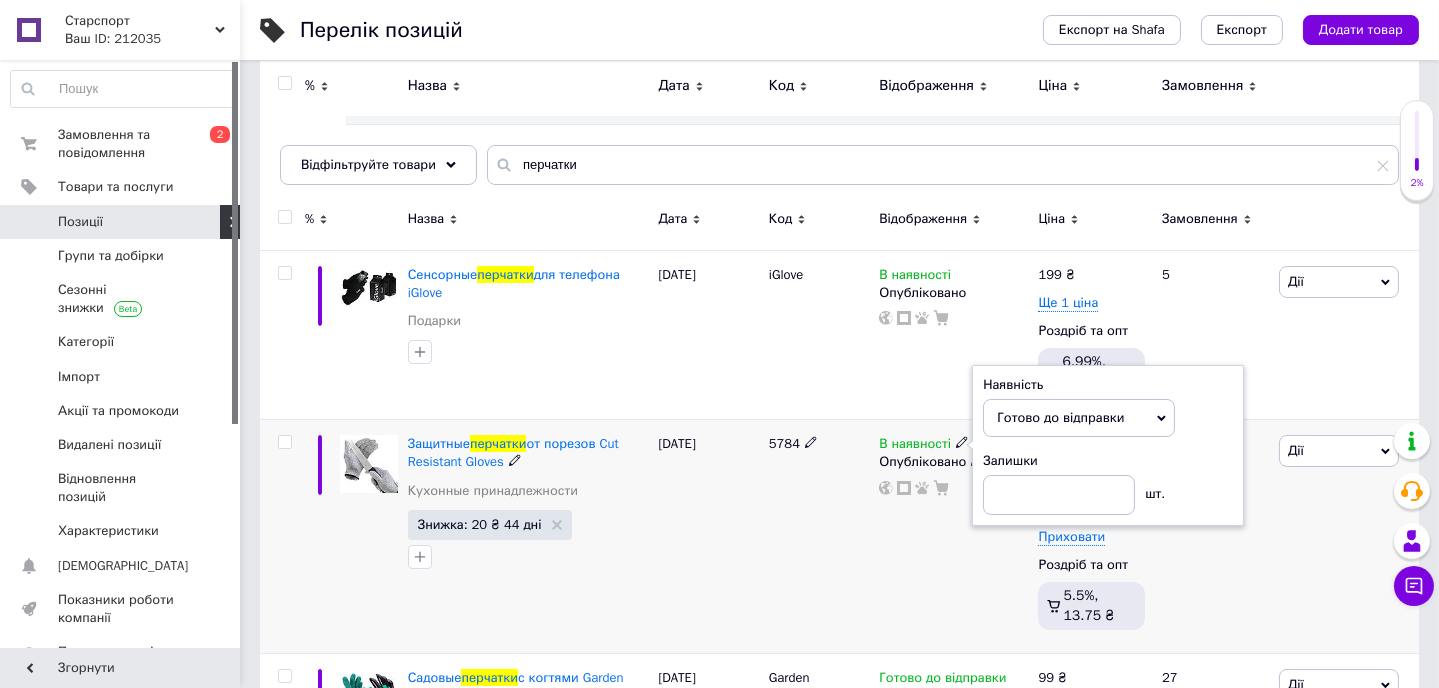 click on "В наявності Наявність [PERSON_NAME] до відправки В наявності Немає в наявності Під замовлення Залишки шт. Опубліковано" at bounding box center [953, 537] 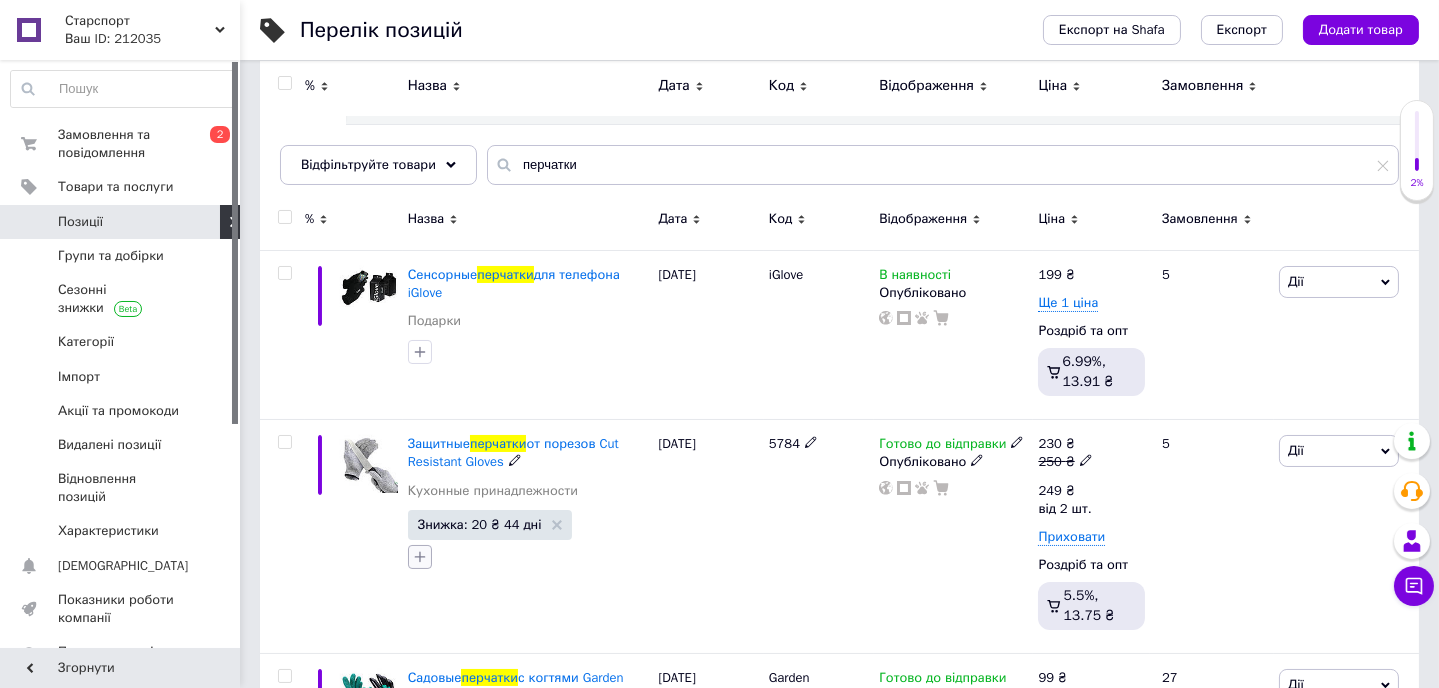 click 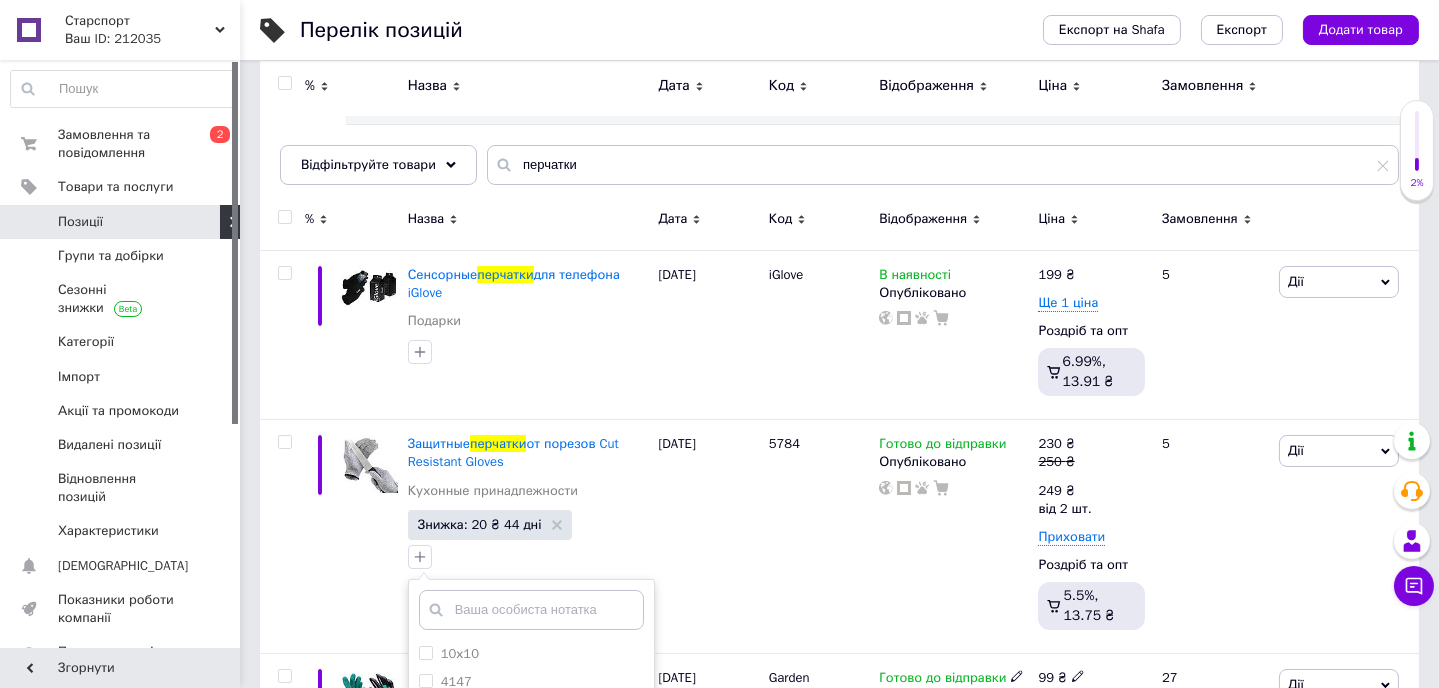 scroll, scrollTop: 454, scrollLeft: 0, axis: vertical 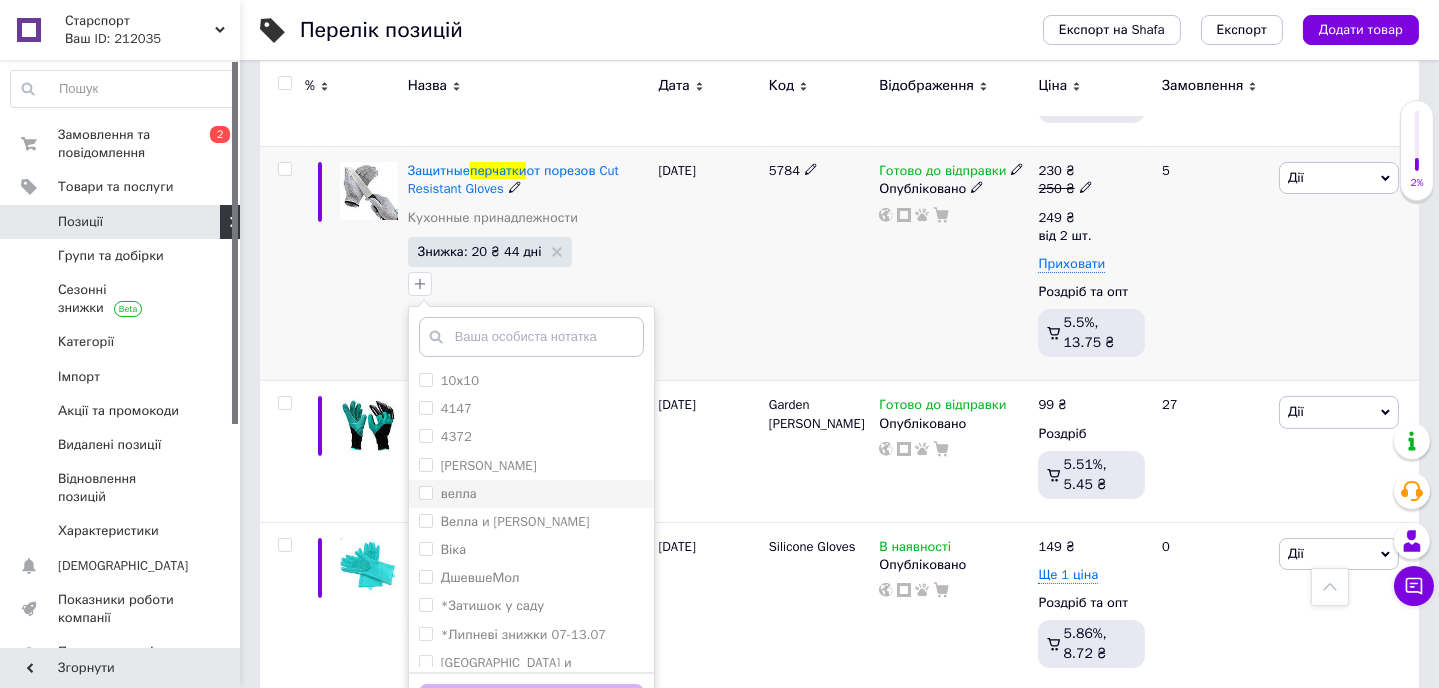 click on "велла" at bounding box center (425, 492) 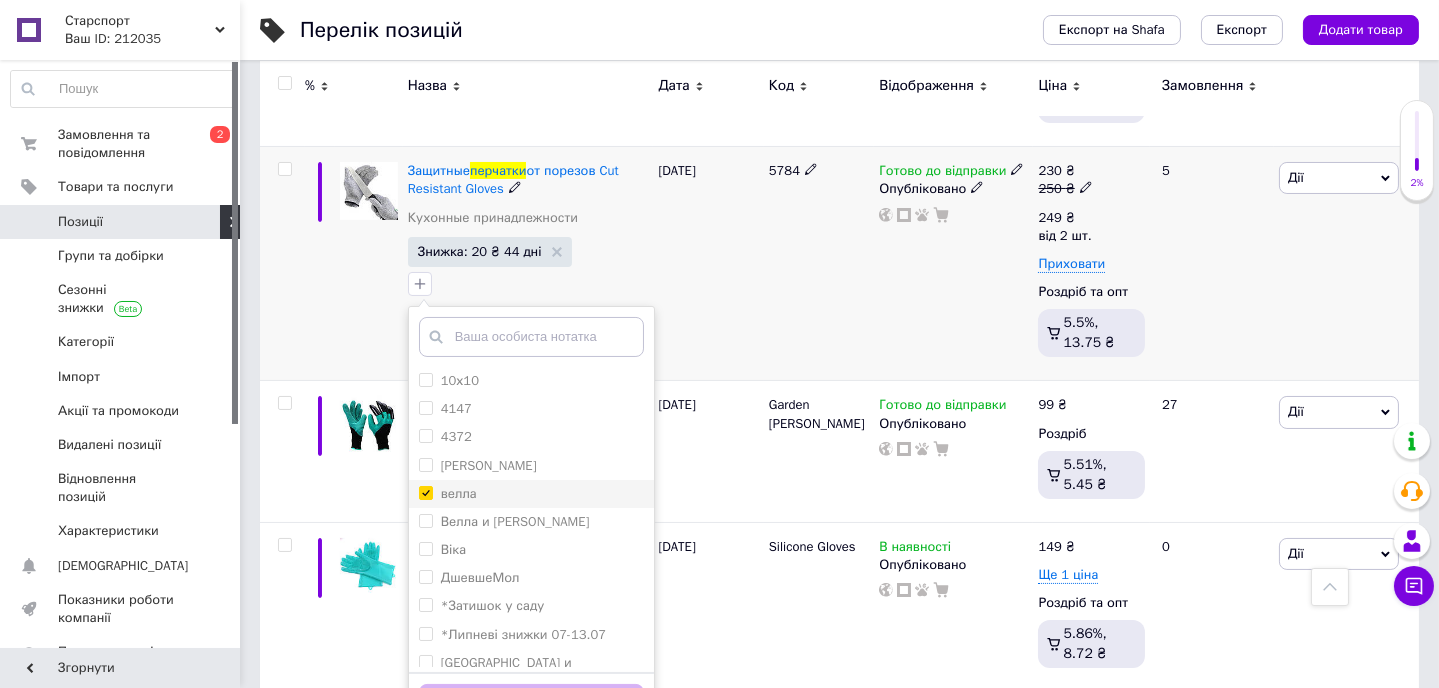 checkbox on "true" 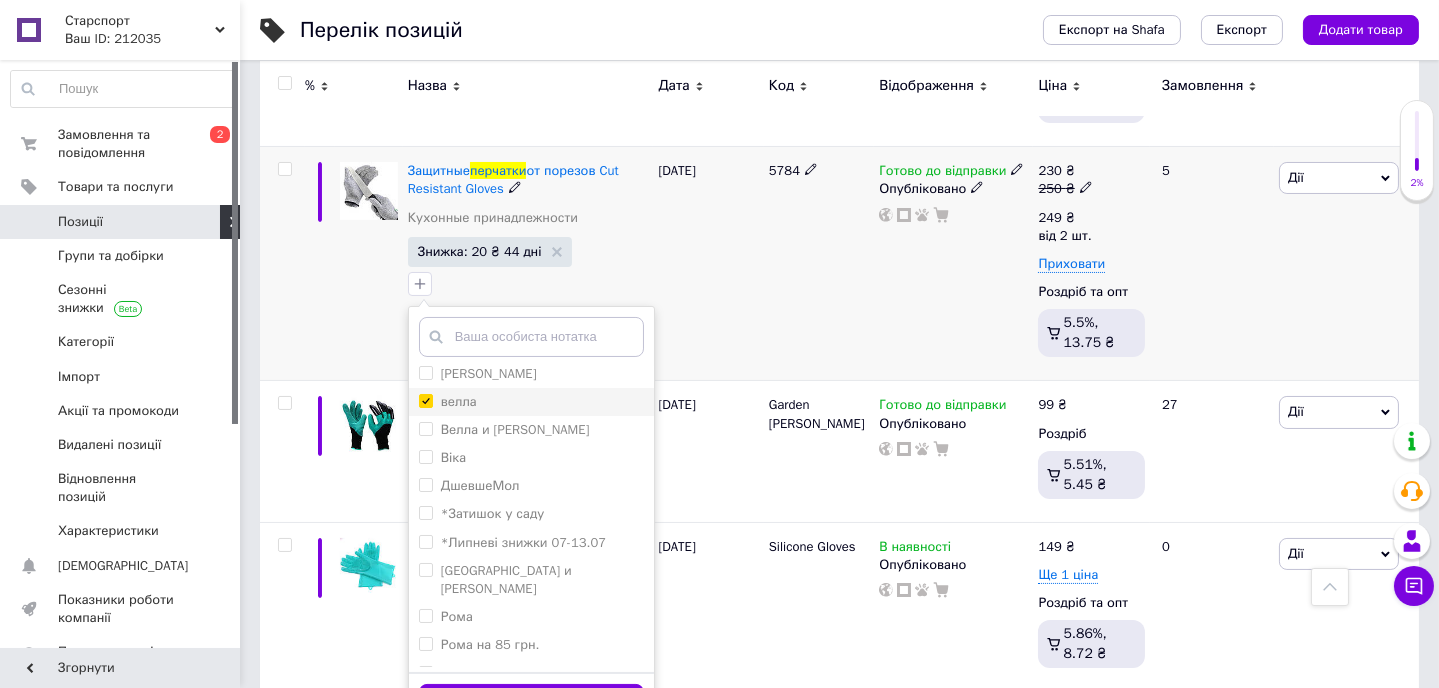 scroll, scrollTop: 94, scrollLeft: 0, axis: vertical 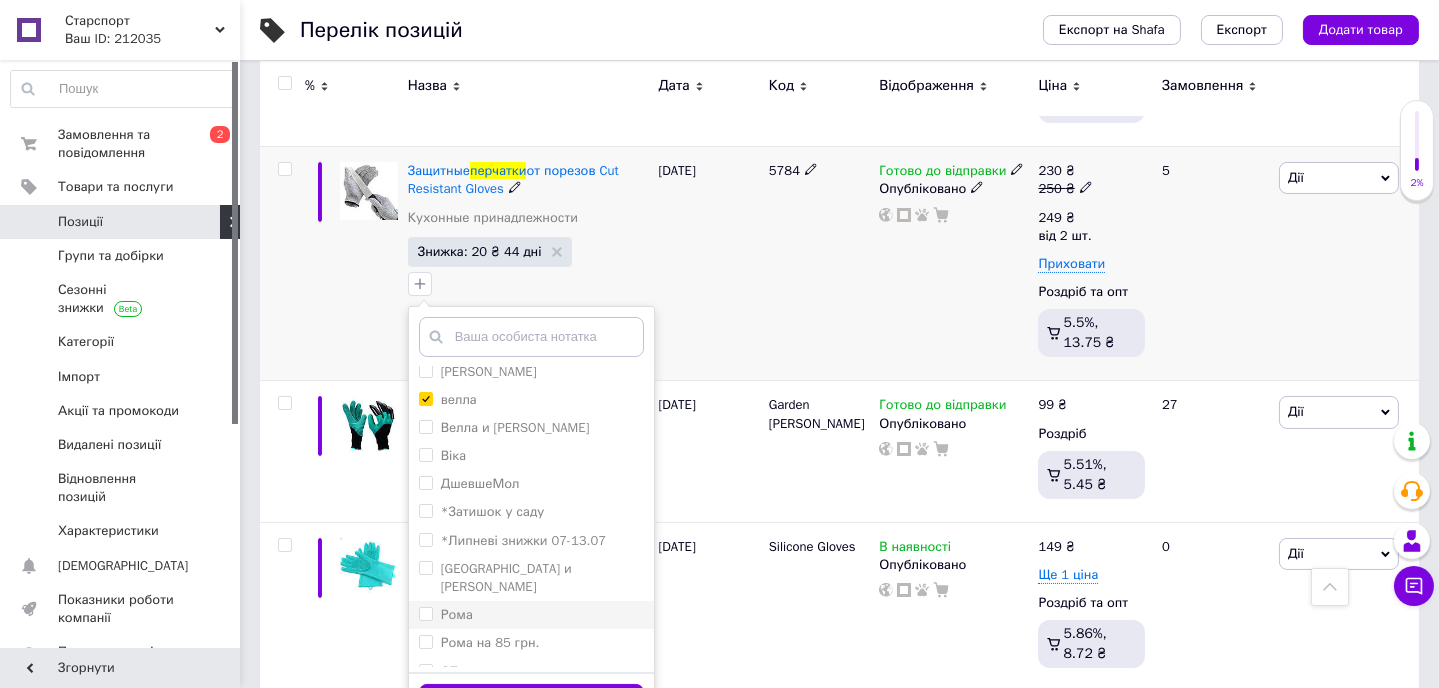 click on "Рома" at bounding box center [425, 613] 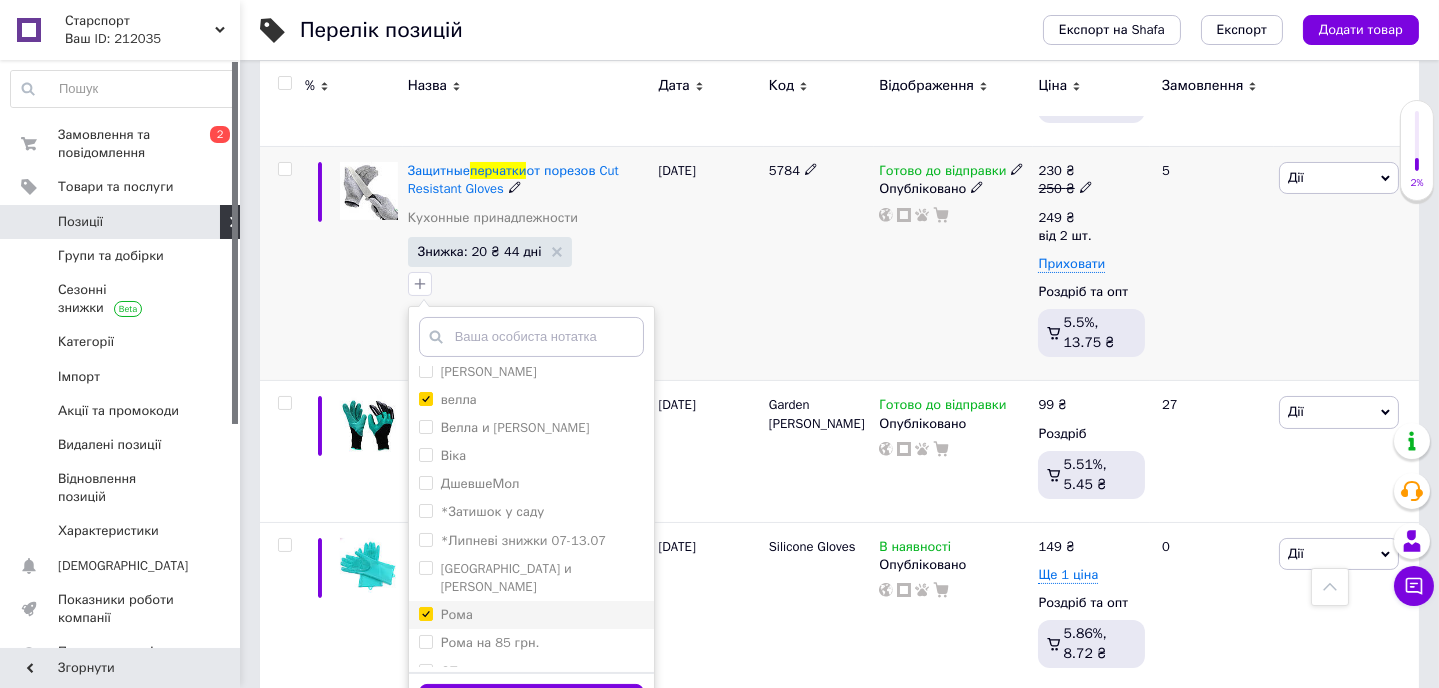 checkbox on "true" 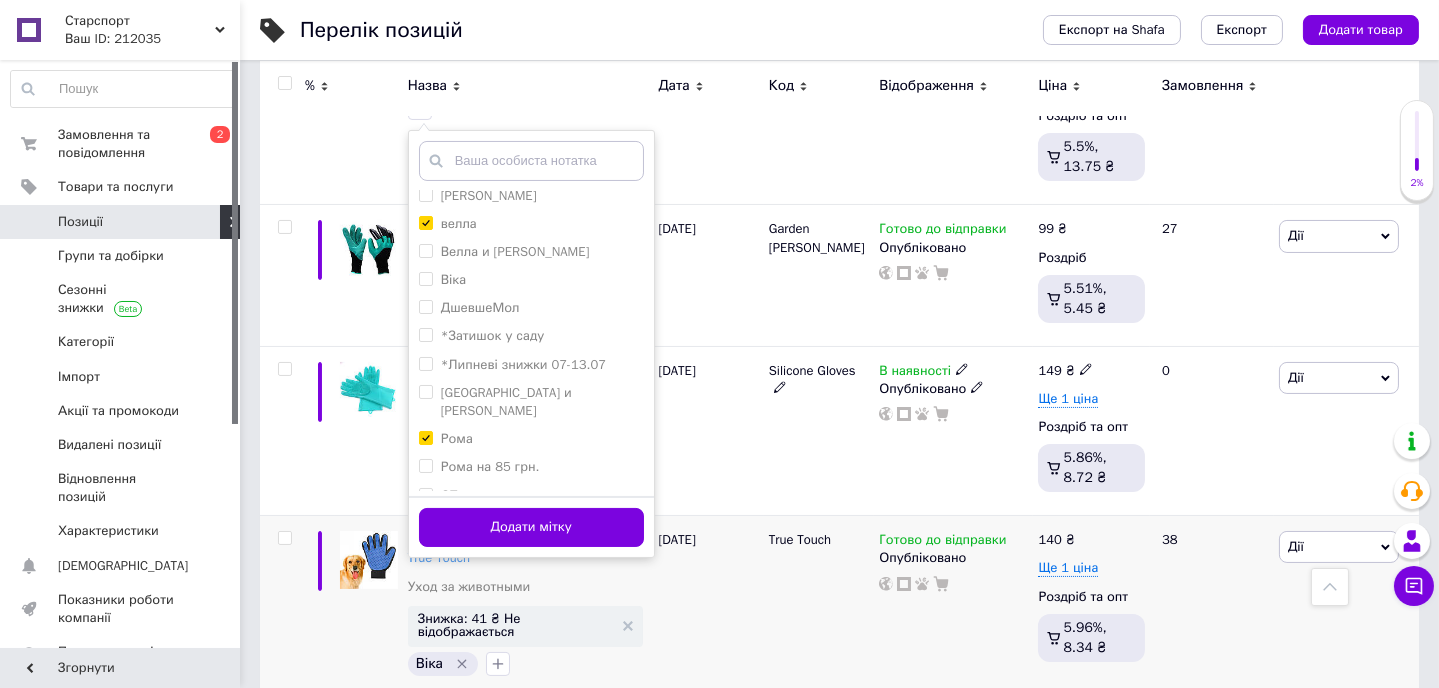 scroll, scrollTop: 636, scrollLeft: 0, axis: vertical 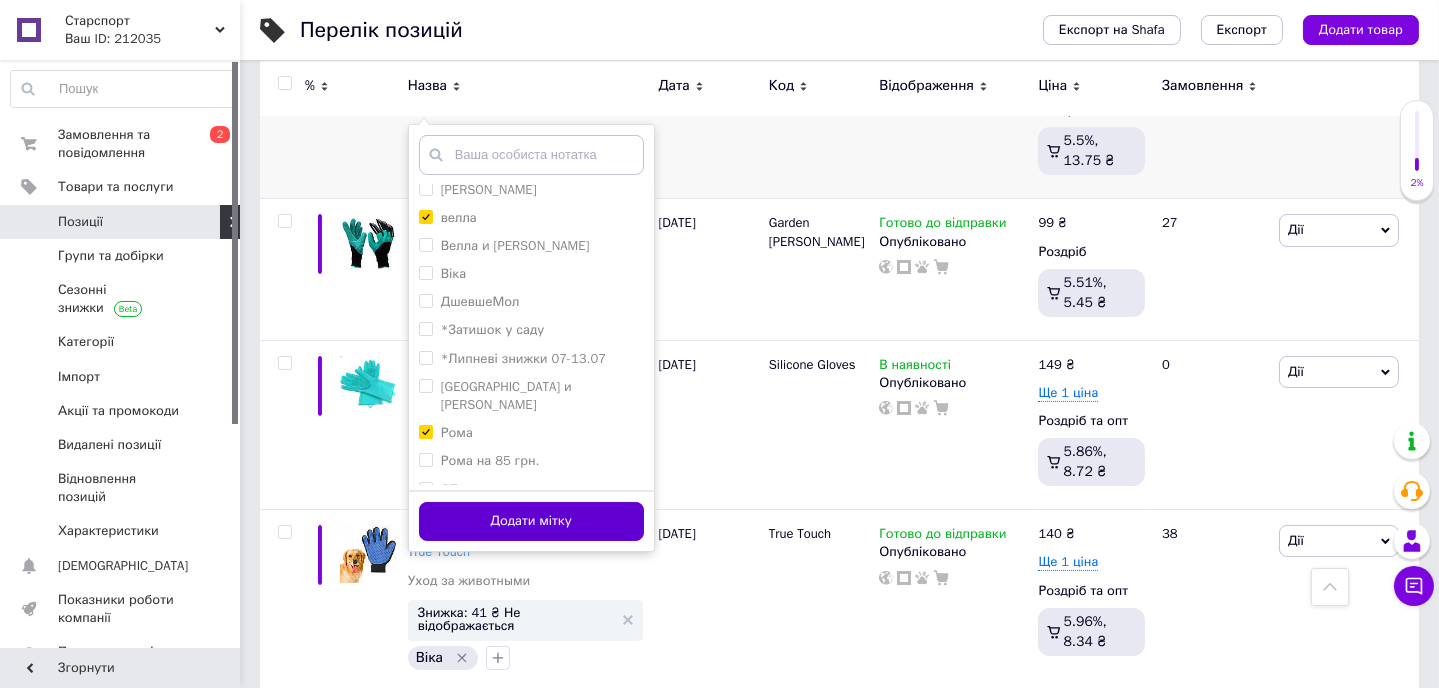 click on "Додати мітку" at bounding box center (531, 521) 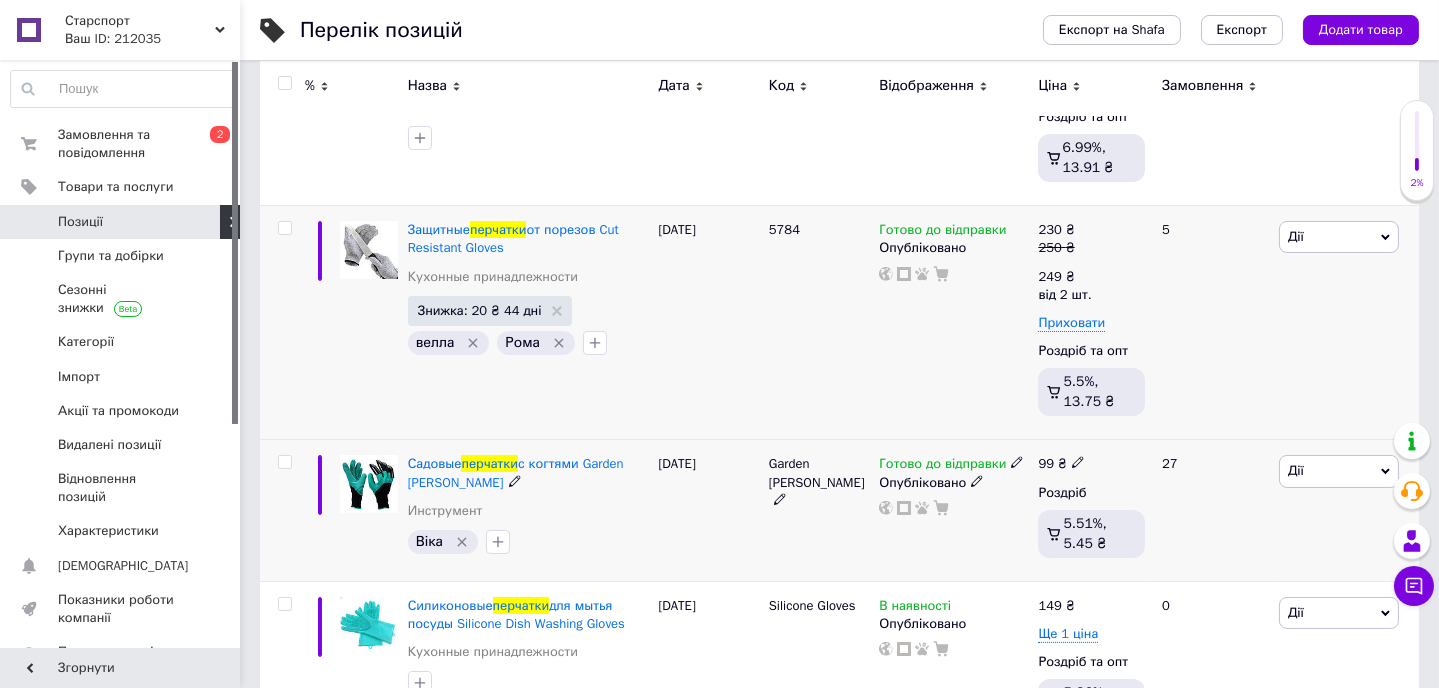 scroll, scrollTop: 545, scrollLeft: 0, axis: vertical 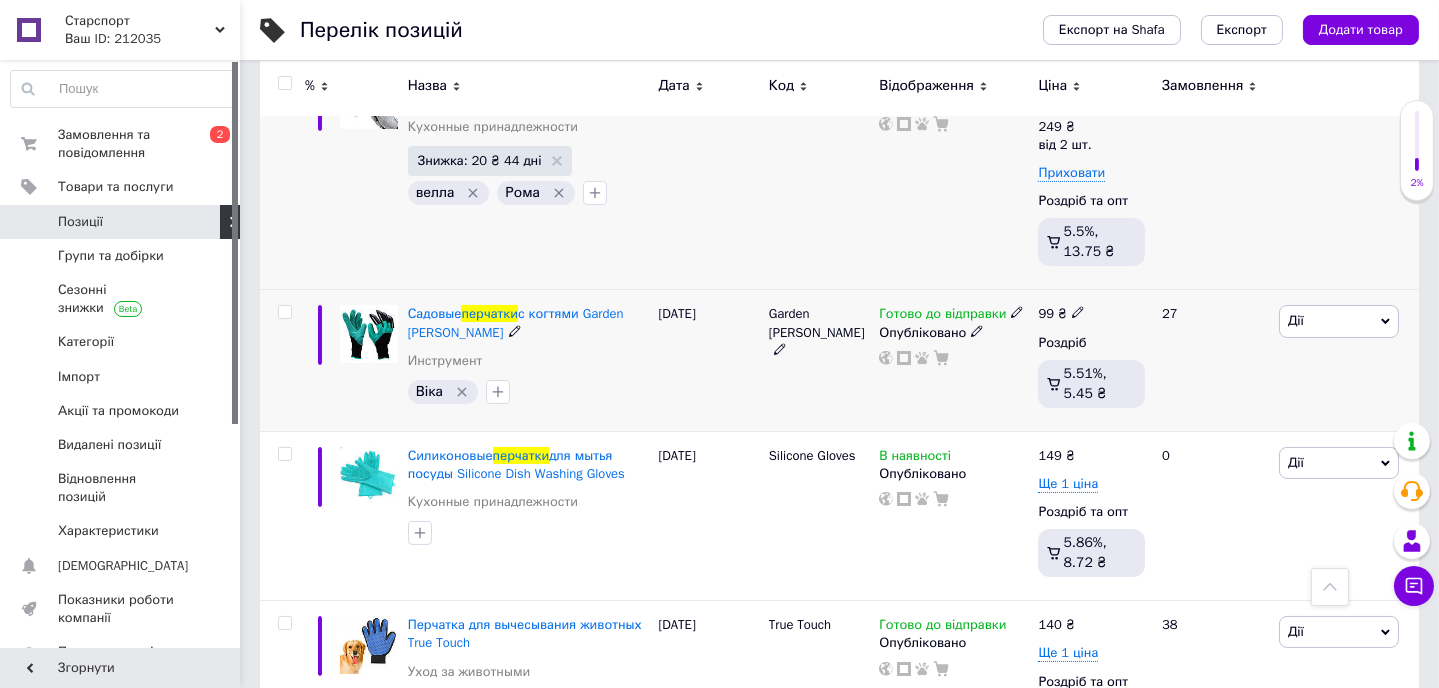 click 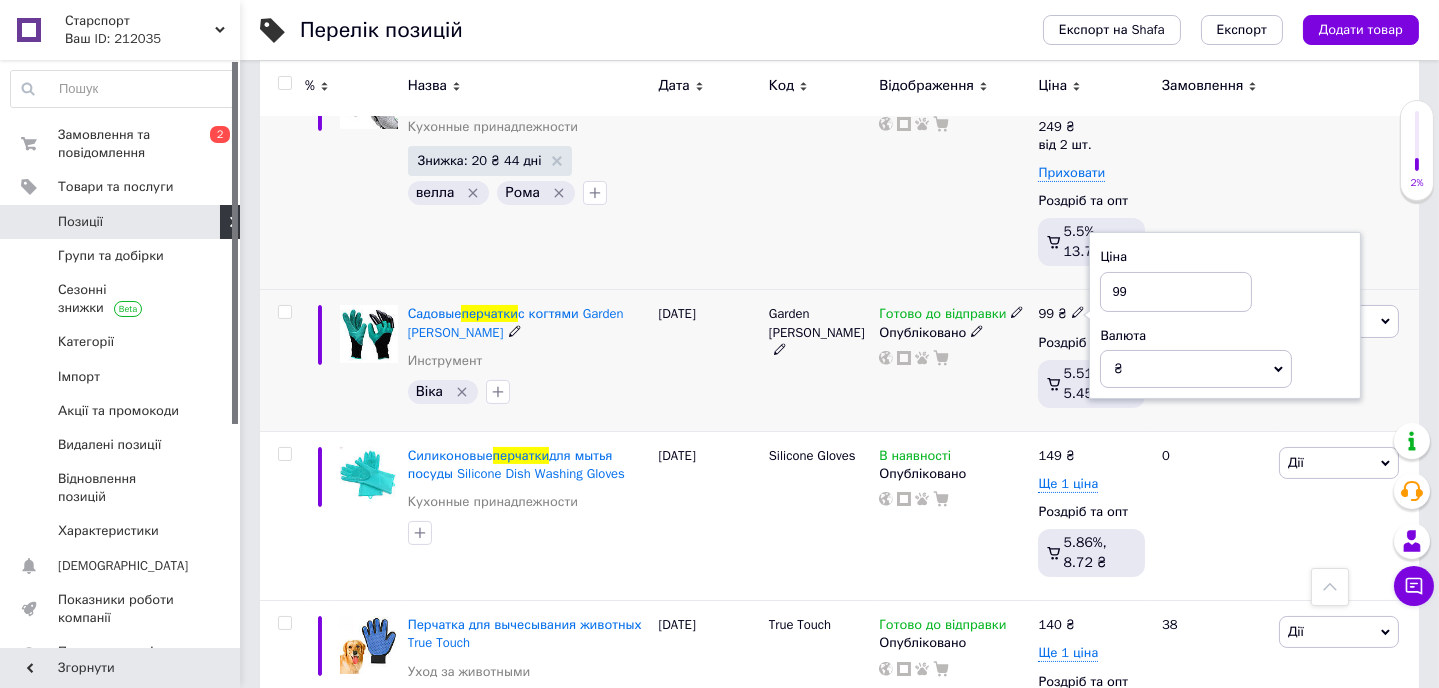 type on "9" 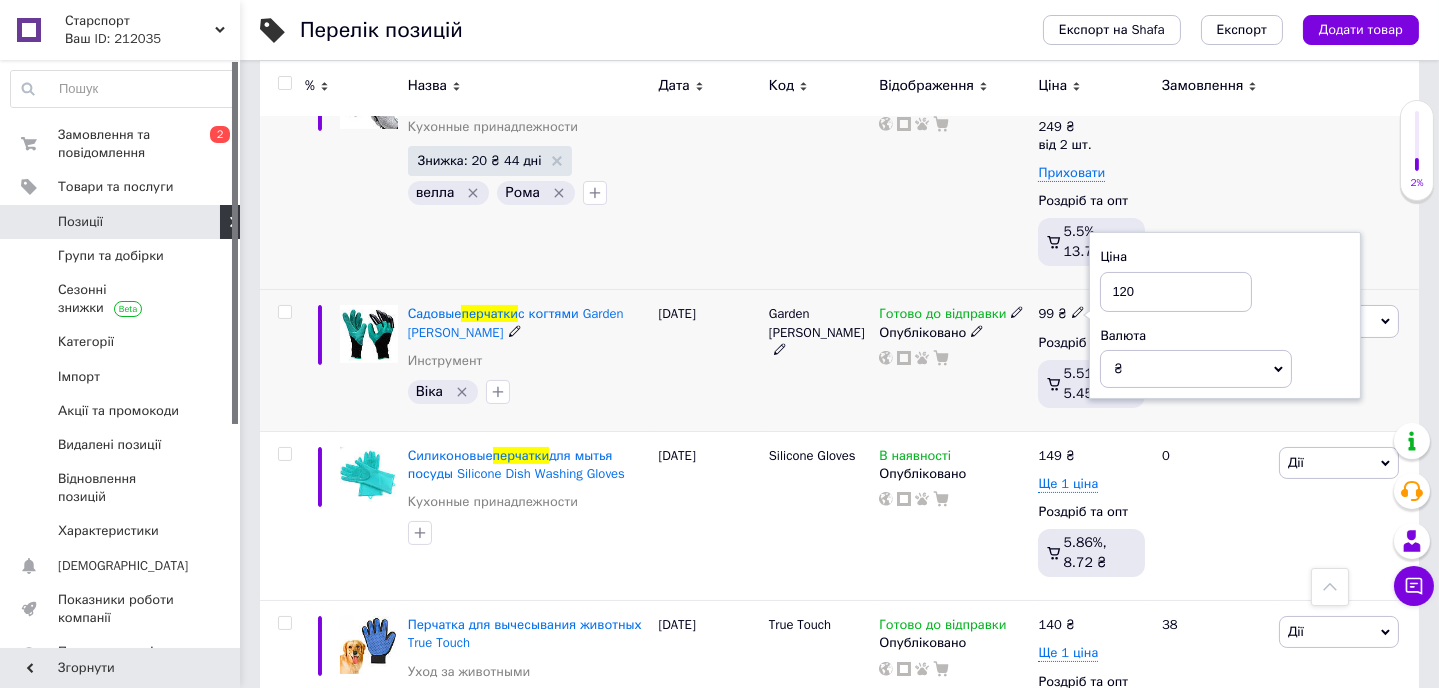 type on "120" 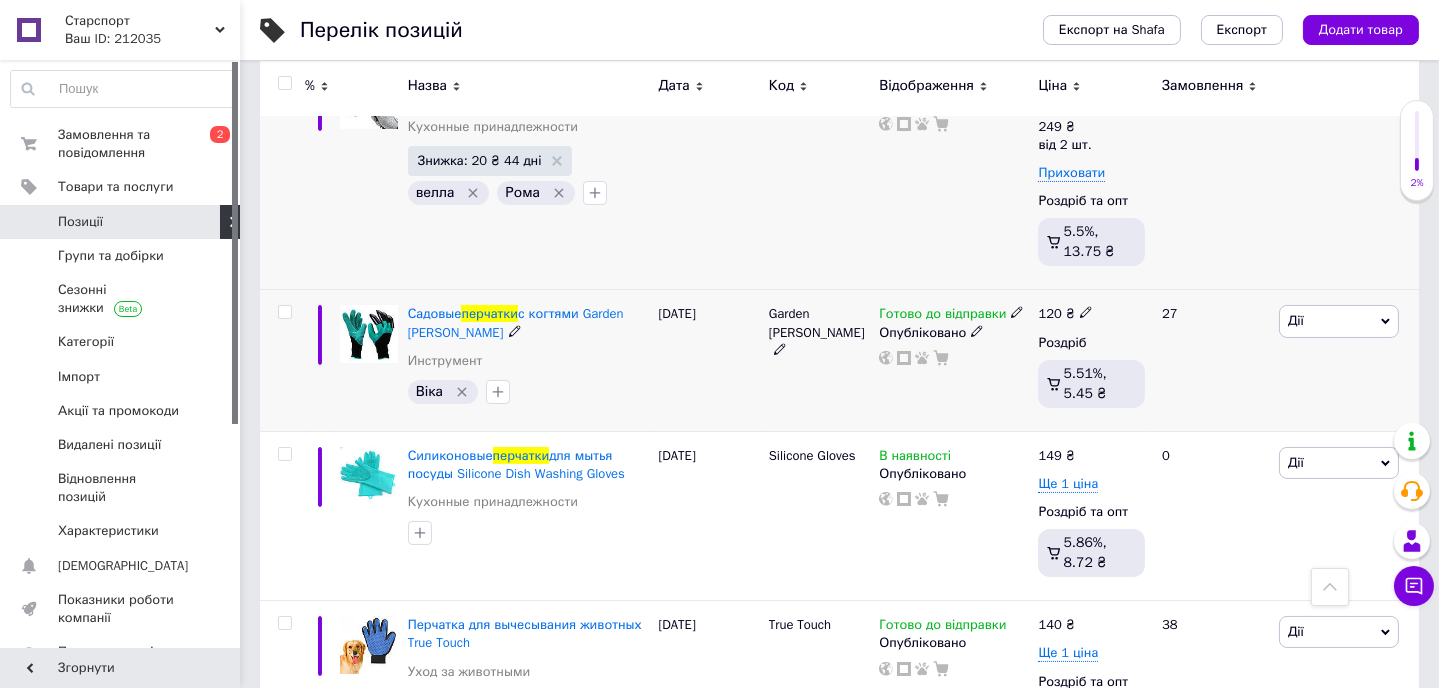 click on "Дії" at bounding box center [1339, 321] 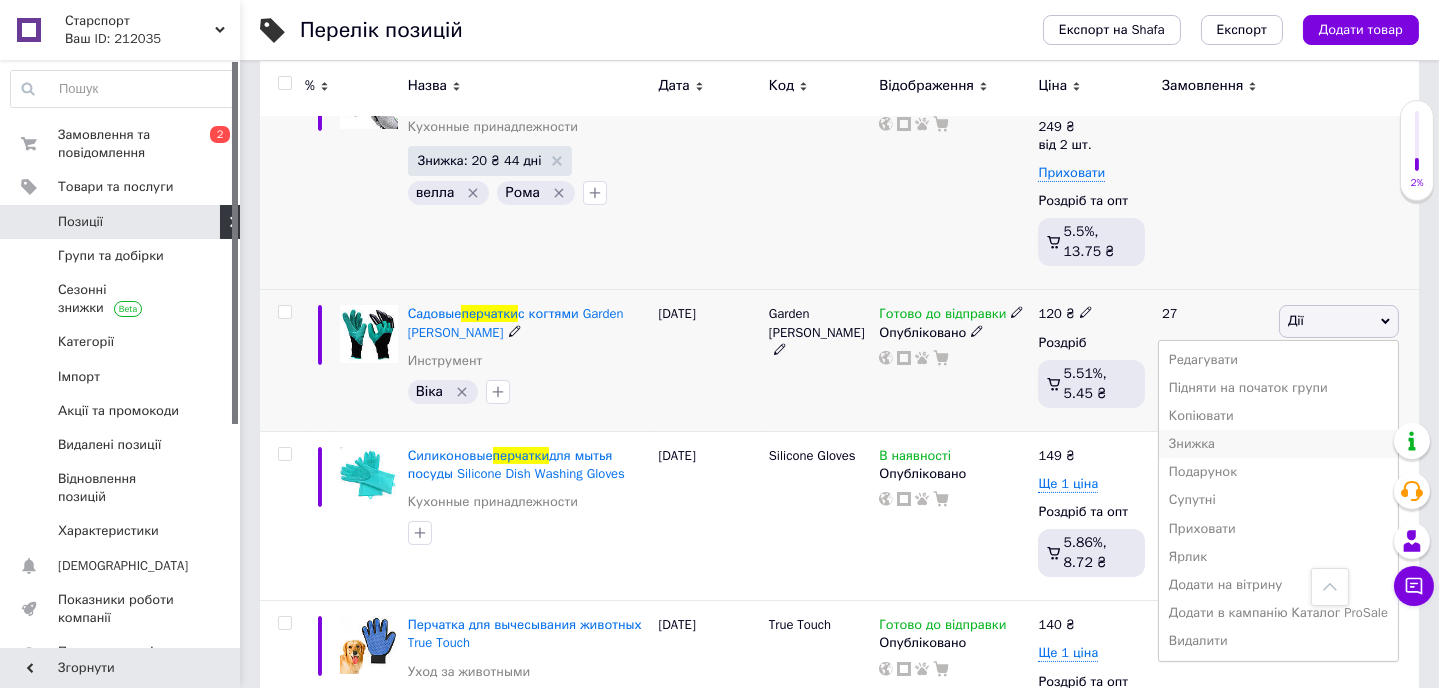 click on "Знижка" at bounding box center (1278, 444) 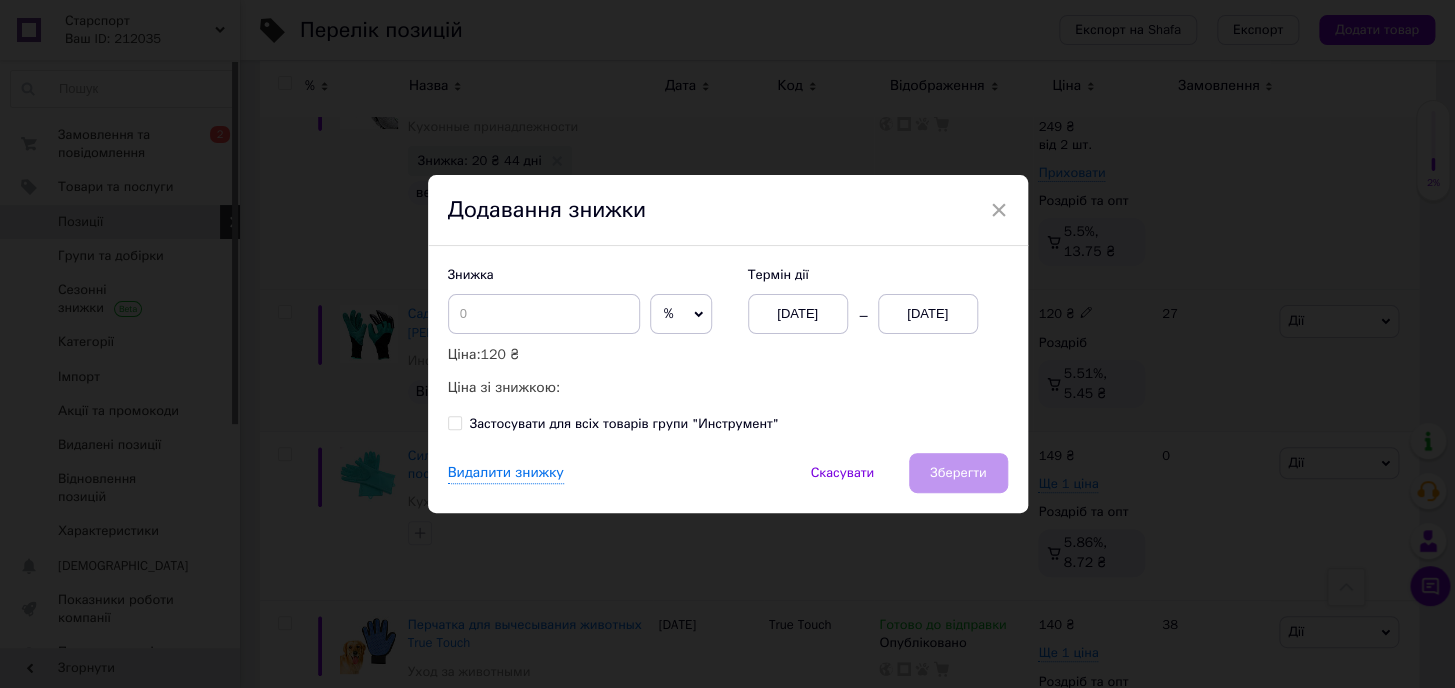 click on "%" at bounding box center (681, 314) 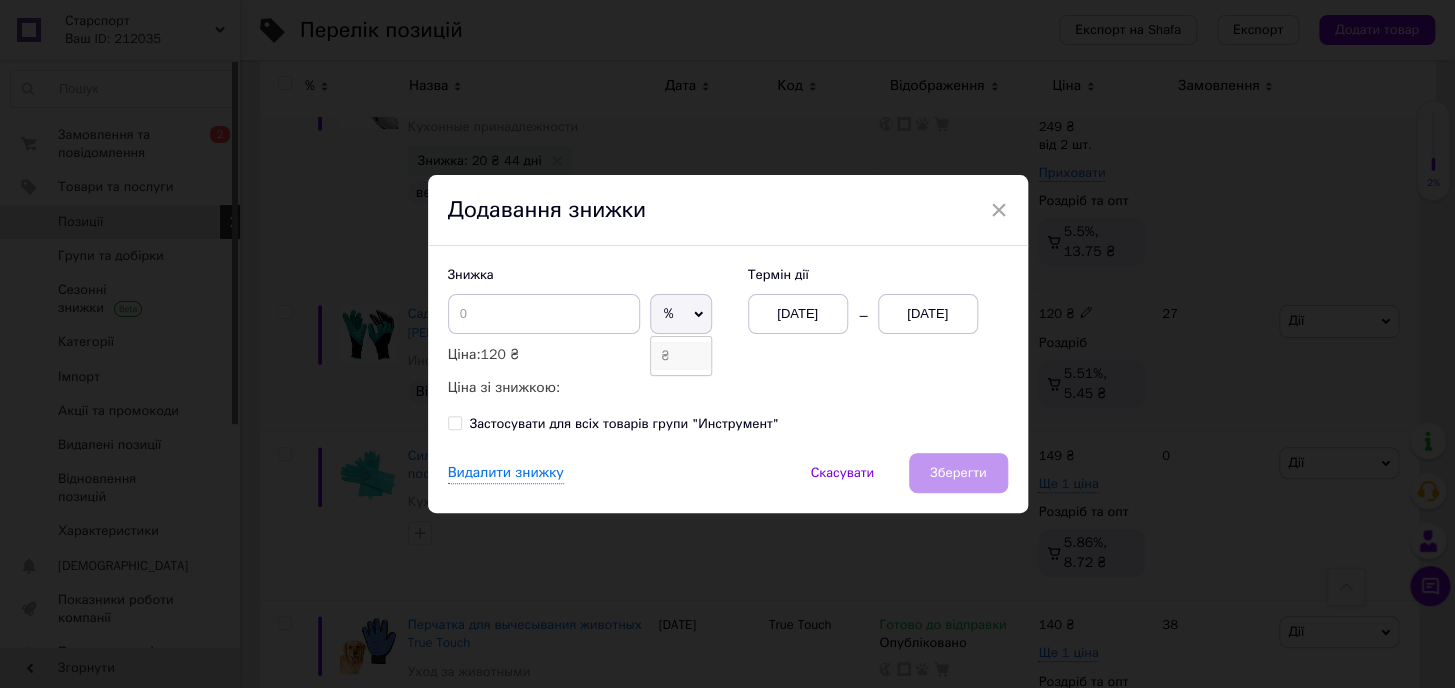 click on "₴" at bounding box center (681, 356) 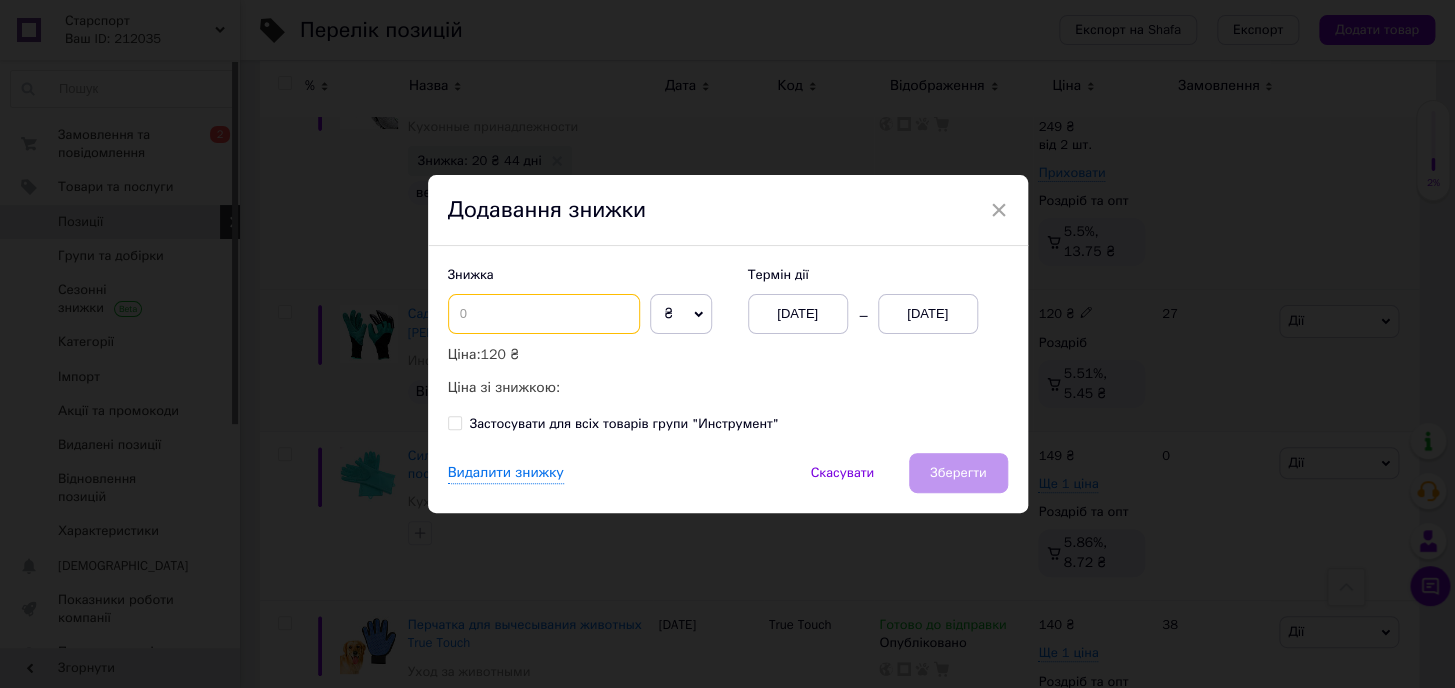 click at bounding box center [544, 314] 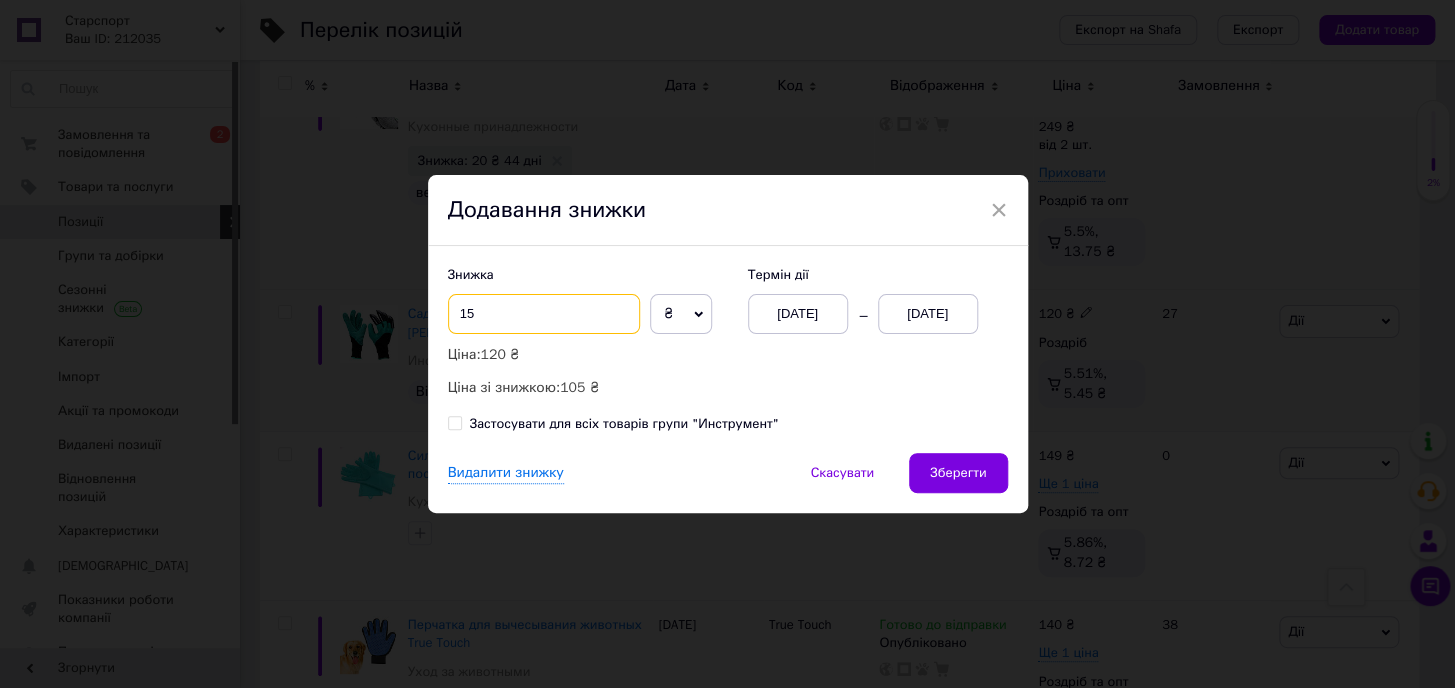 type on "15" 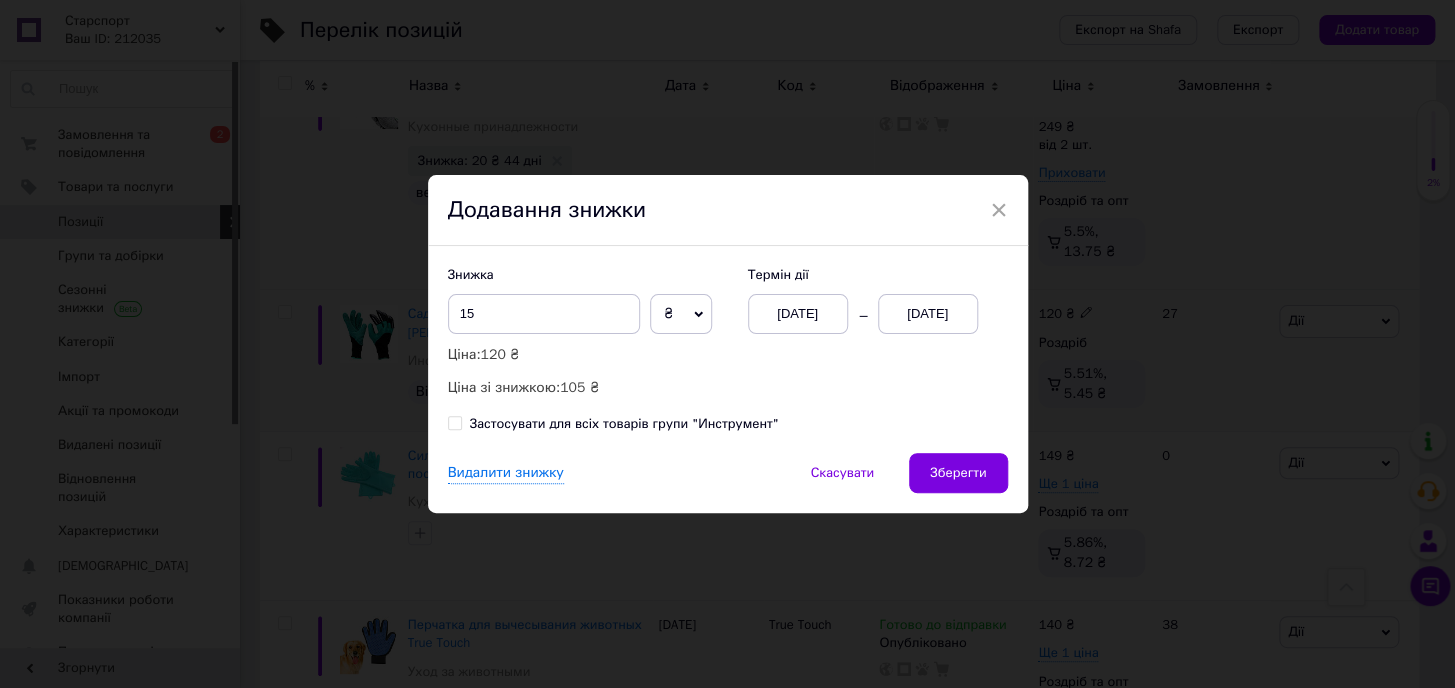 click on "[DATE]" at bounding box center [928, 314] 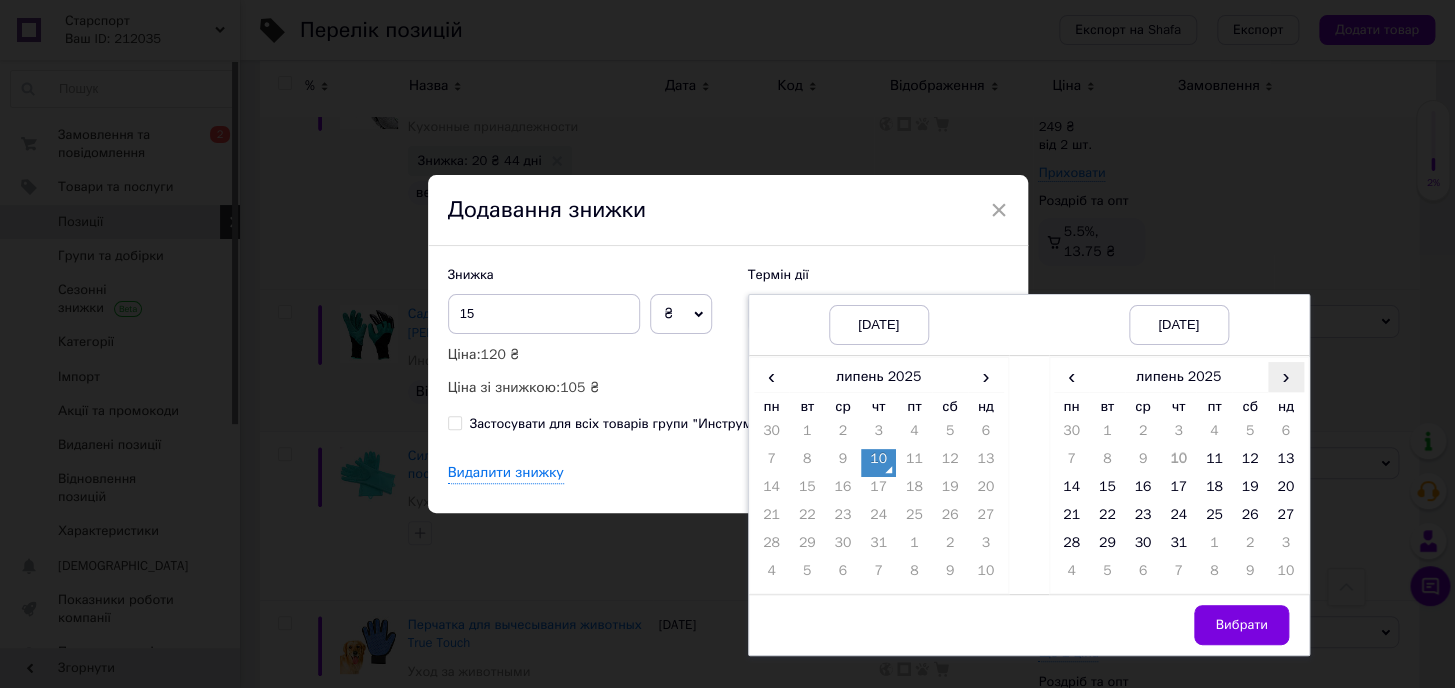 click on "›" at bounding box center [1286, 376] 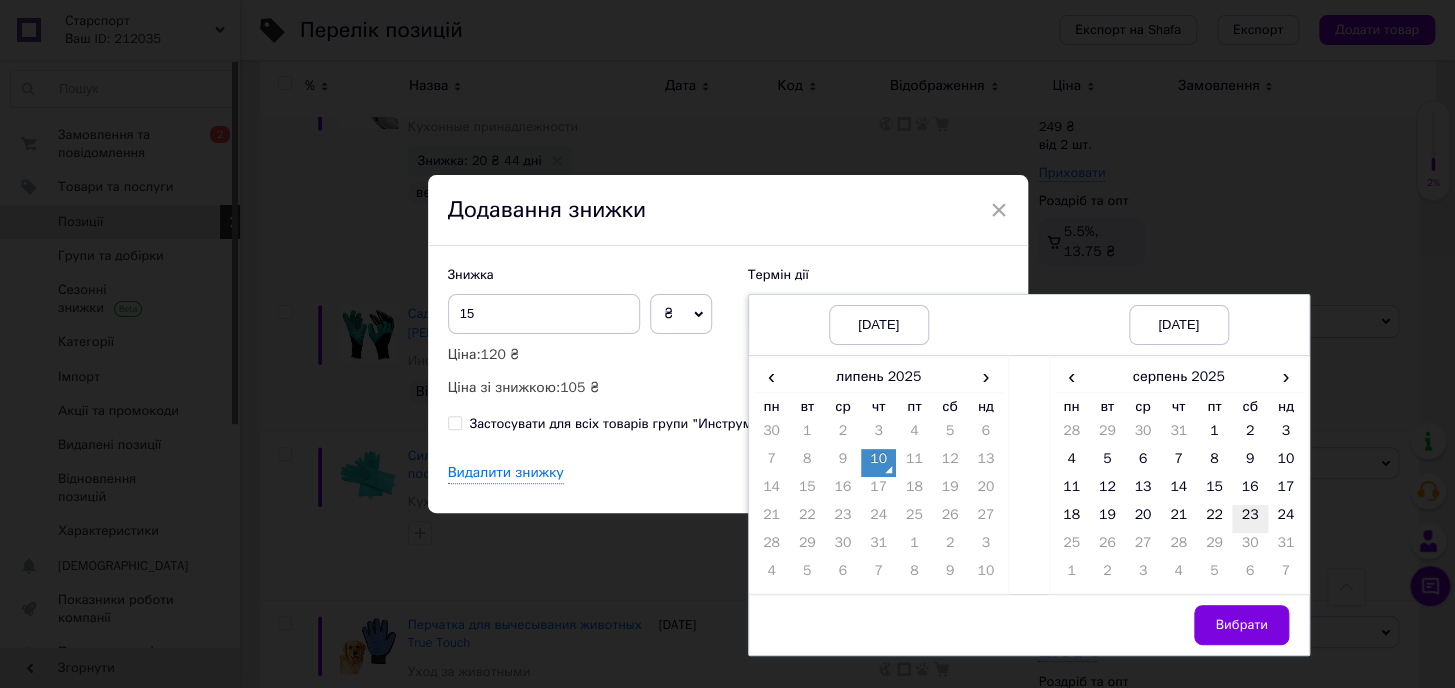 click on "23" at bounding box center [1250, 519] 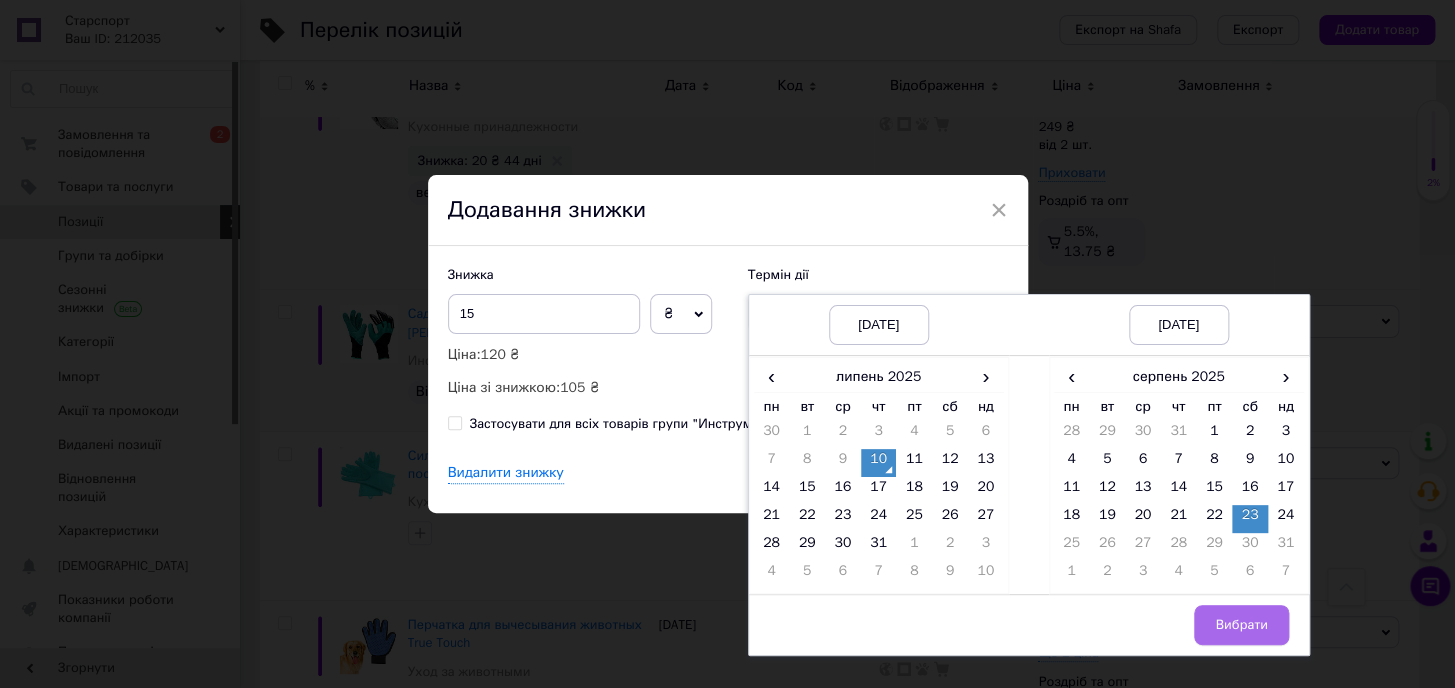 click on "Вибрати" at bounding box center (1241, 625) 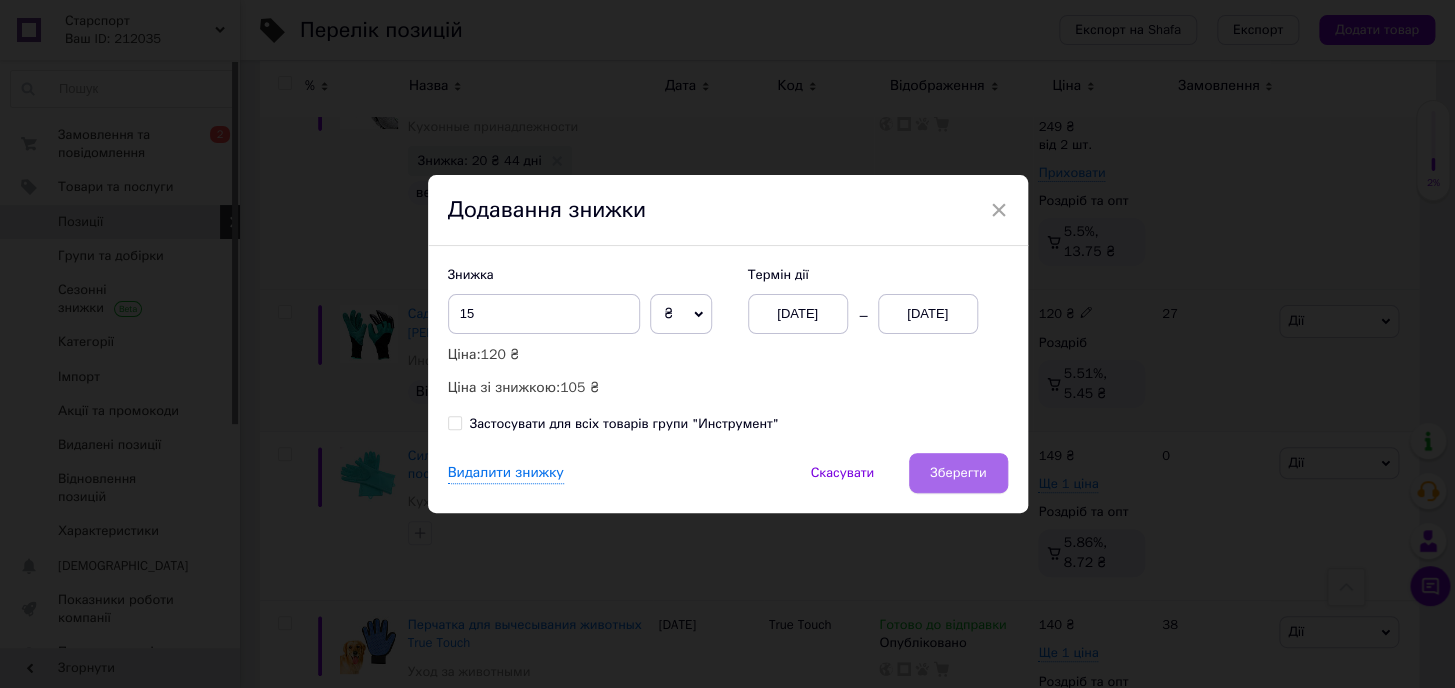 click on "Зберегти" at bounding box center (958, 473) 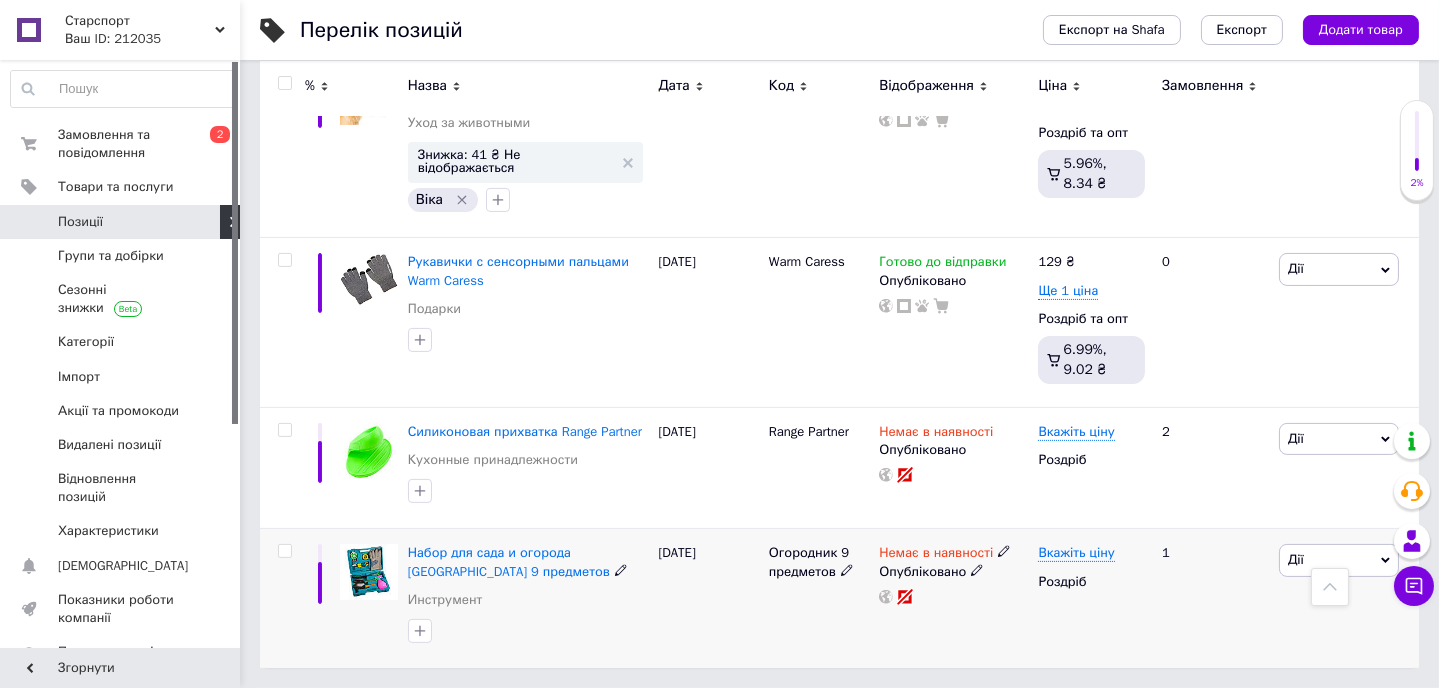 scroll, scrollTop: 1114, scrollLeft: 0, axis: vertical 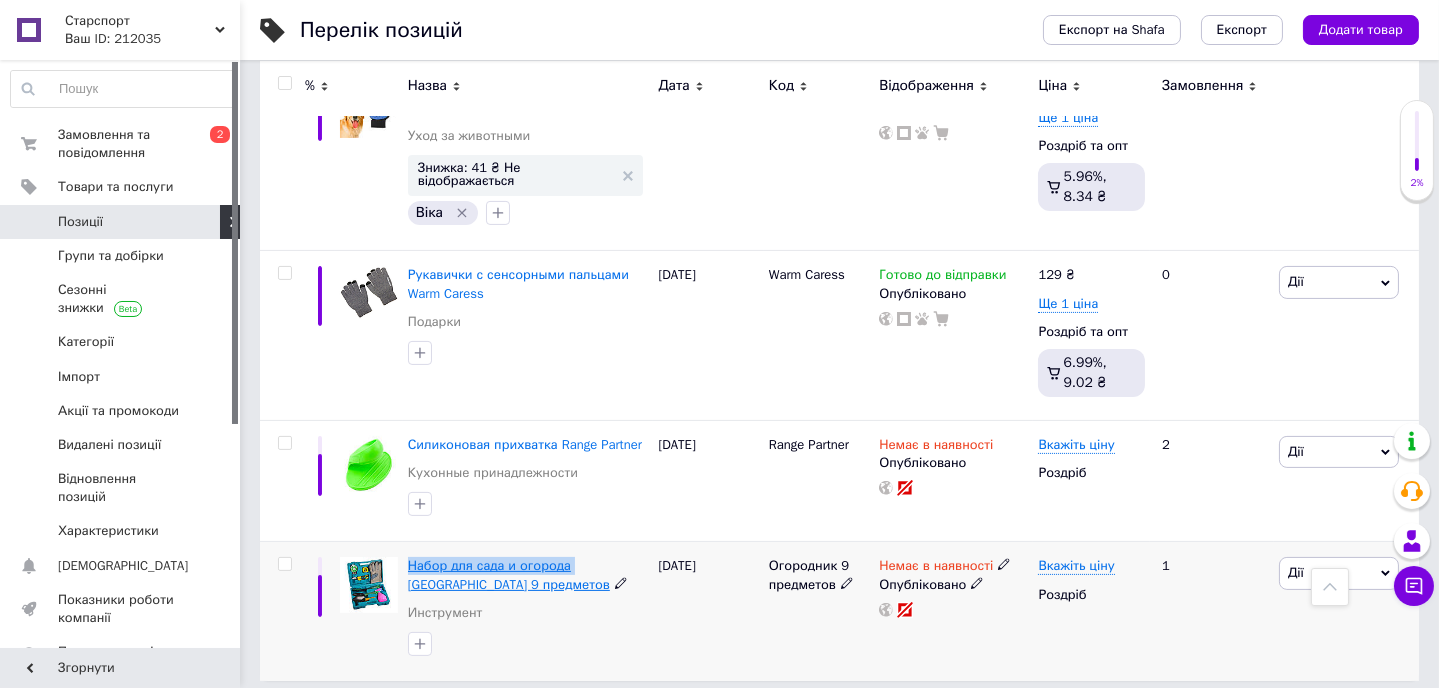 drag, startPoint x: 405, startPoint y: 549, endPoint x: 567, endPoint y: 549, distance: 162 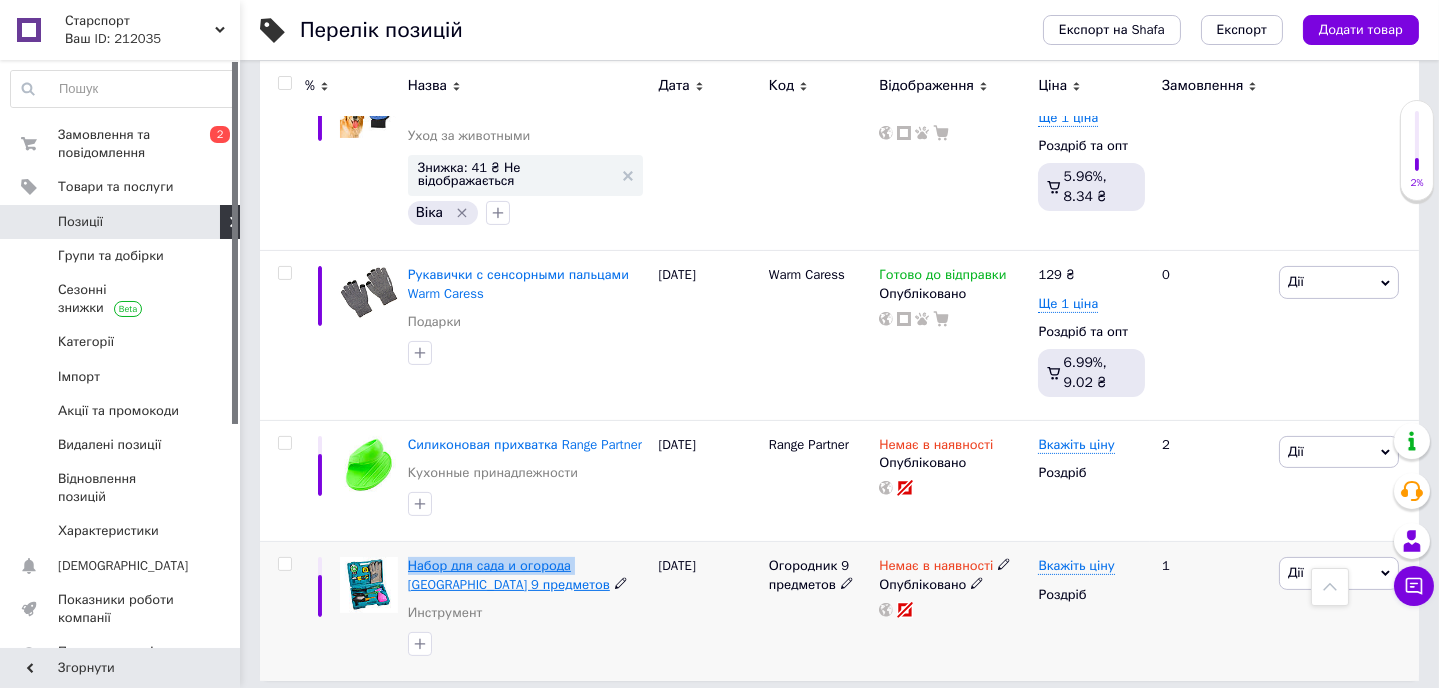 copy on "Набор для сада и огорода" 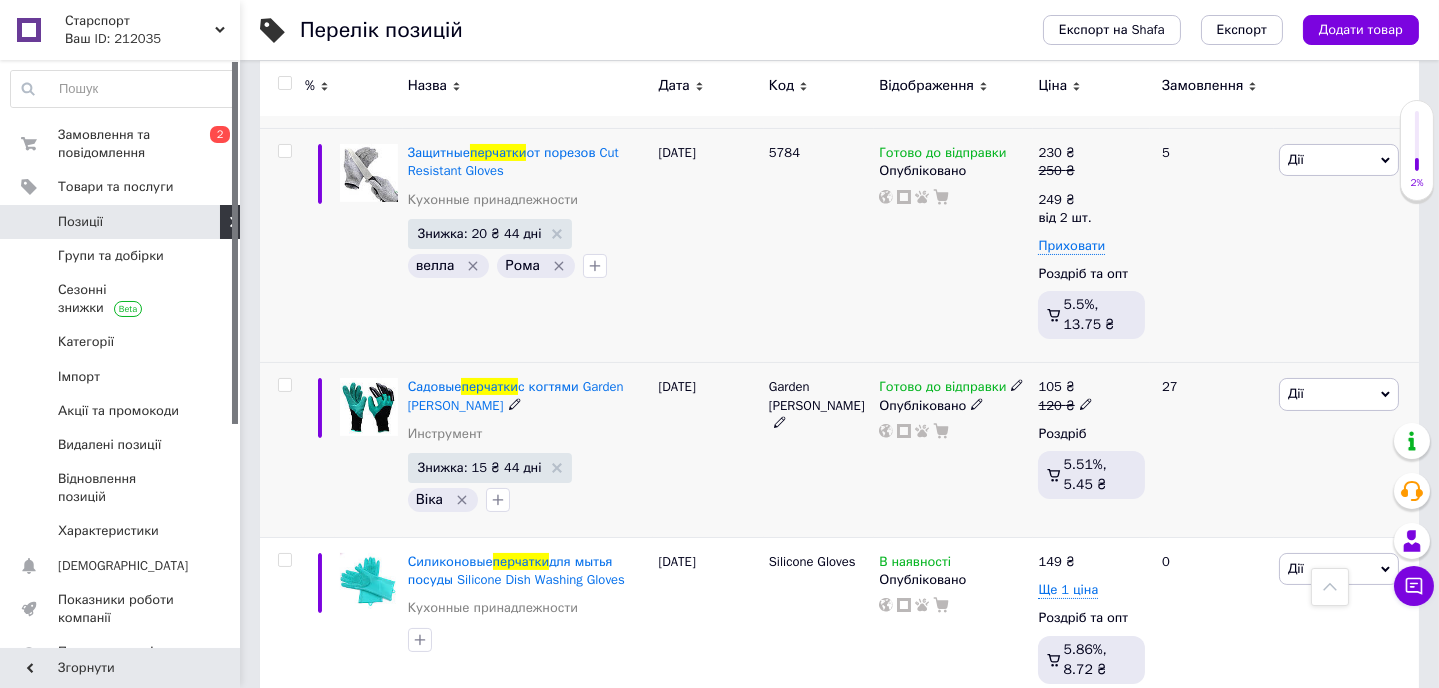 scroll, scrollTop: 23, scrollLeft: 0, axis: vertical 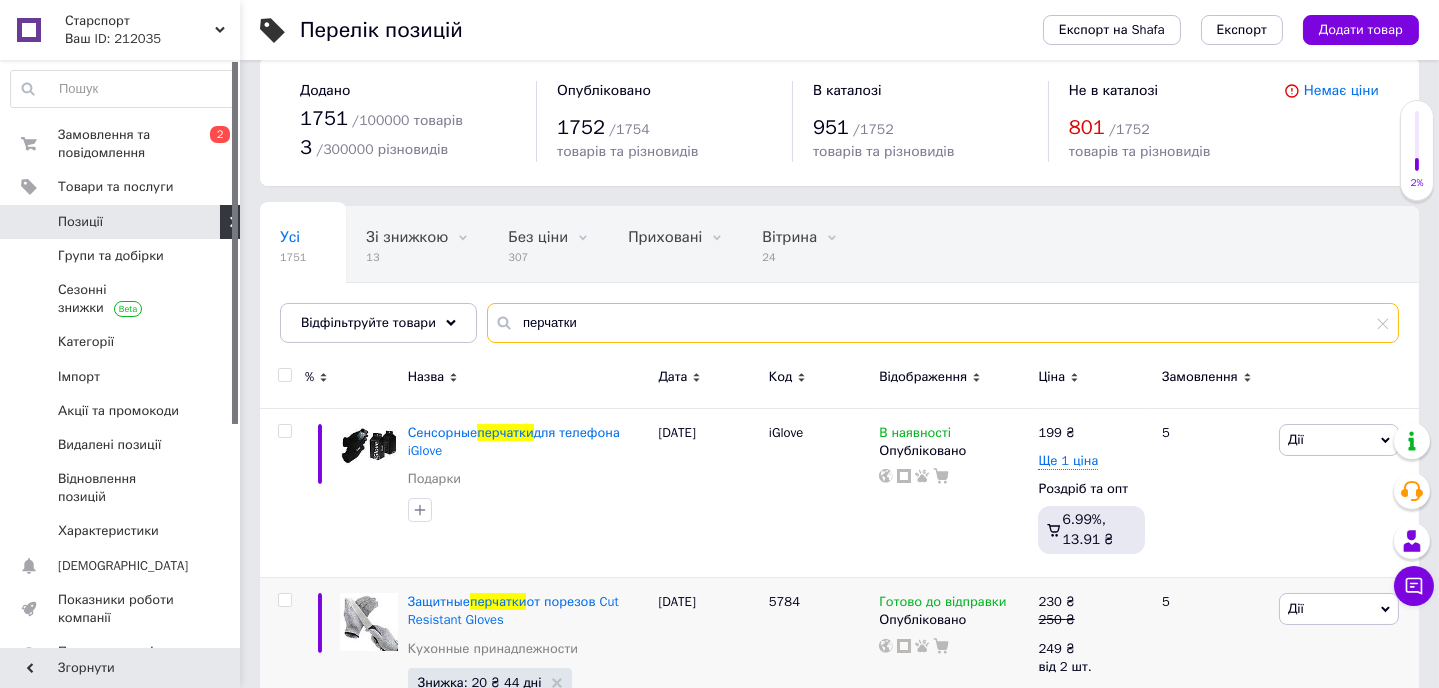 drag, startPoint x: 606, startPoint y: 326, endPoint x: 650, endPoint y: 291, distance: 56.22277 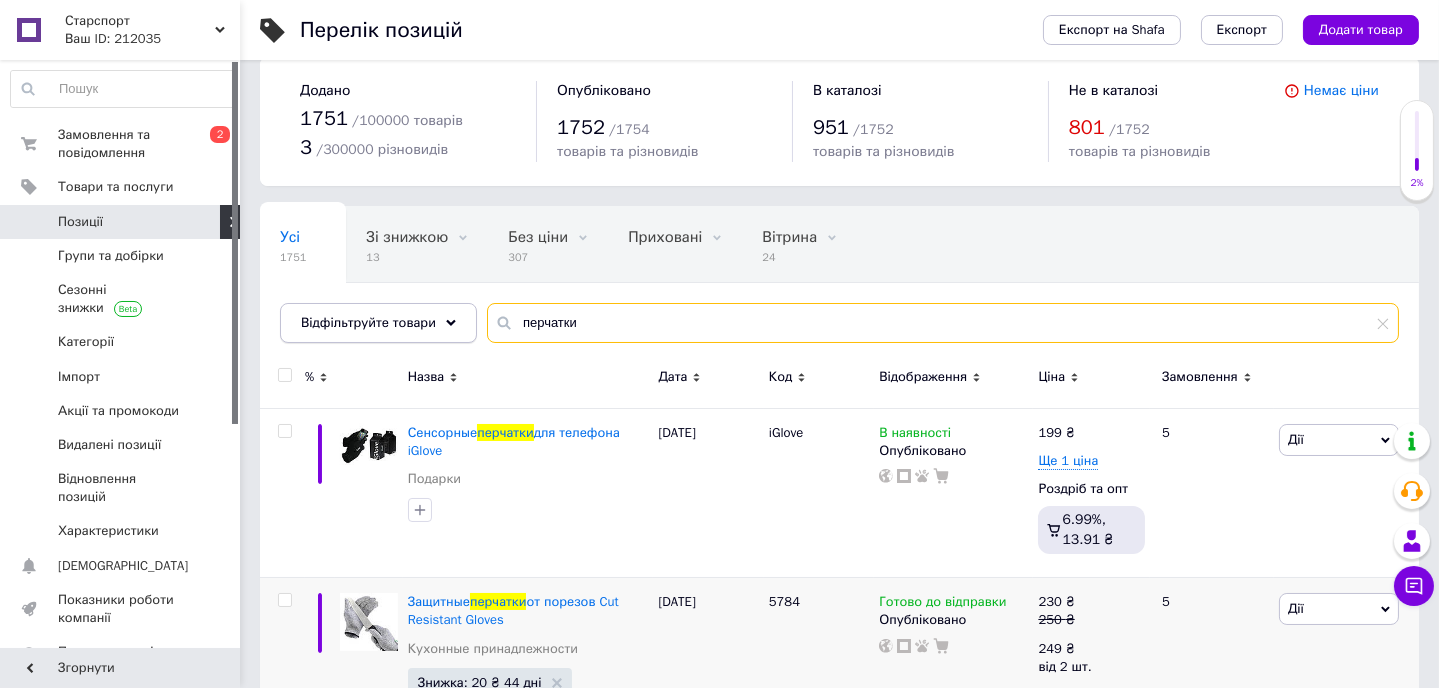 drag, startPoint x: 610, startPoint y: 319, endPoint x: 439, endPoint y: 310, distance: 171.23668 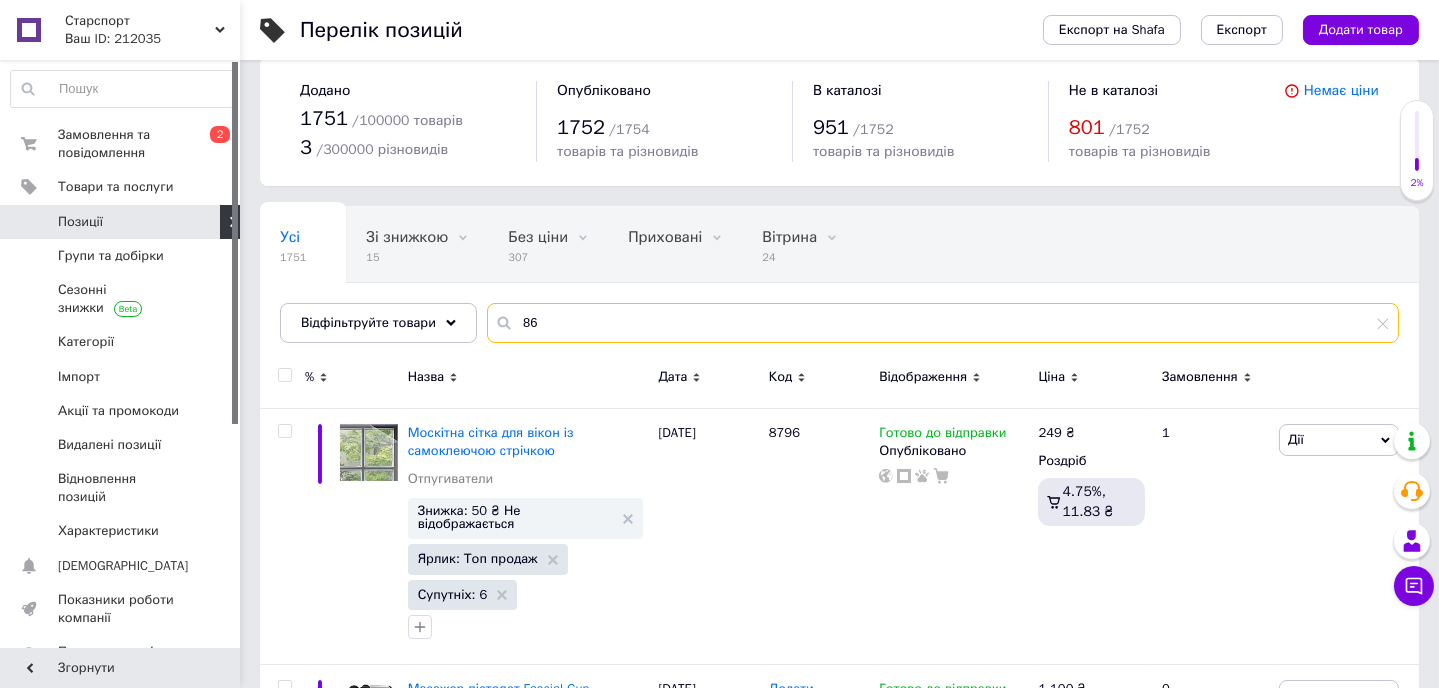 type on "8" 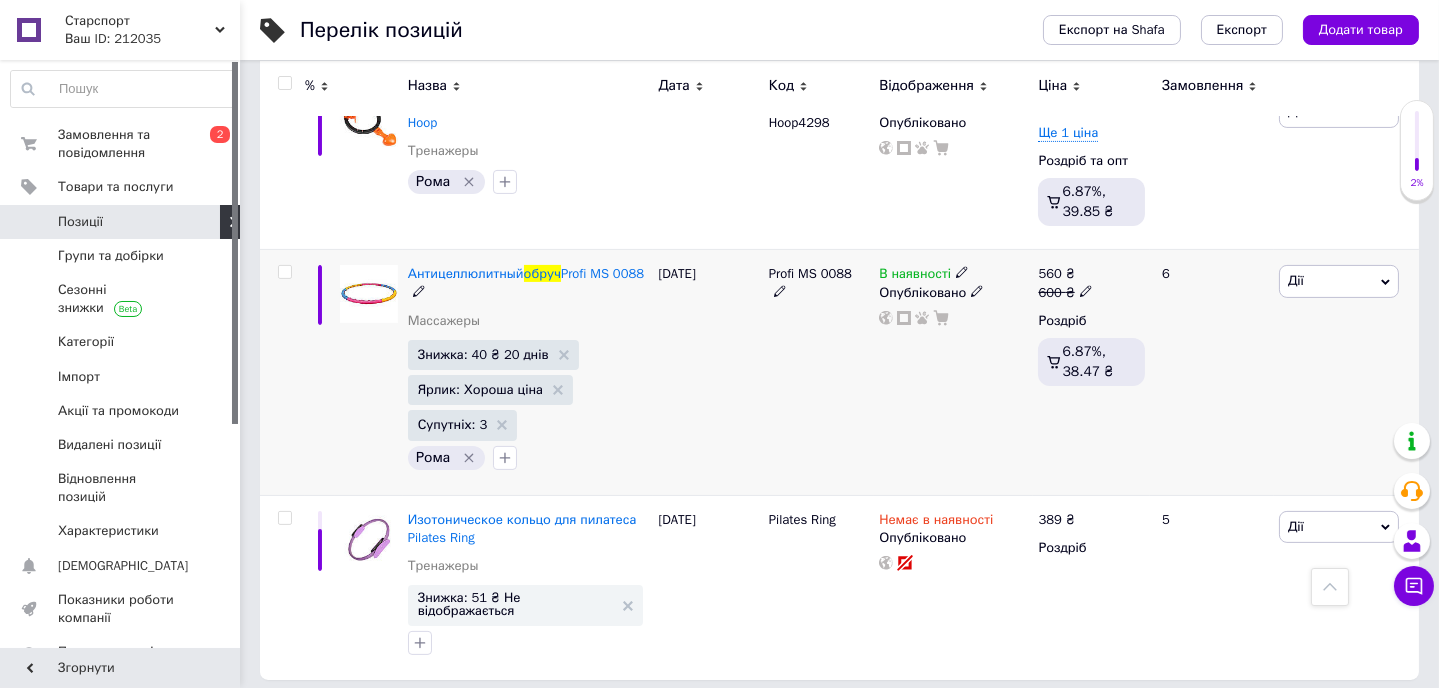 scroll, scrollTop: 1173, scrollLeft: 0, axis: vertical 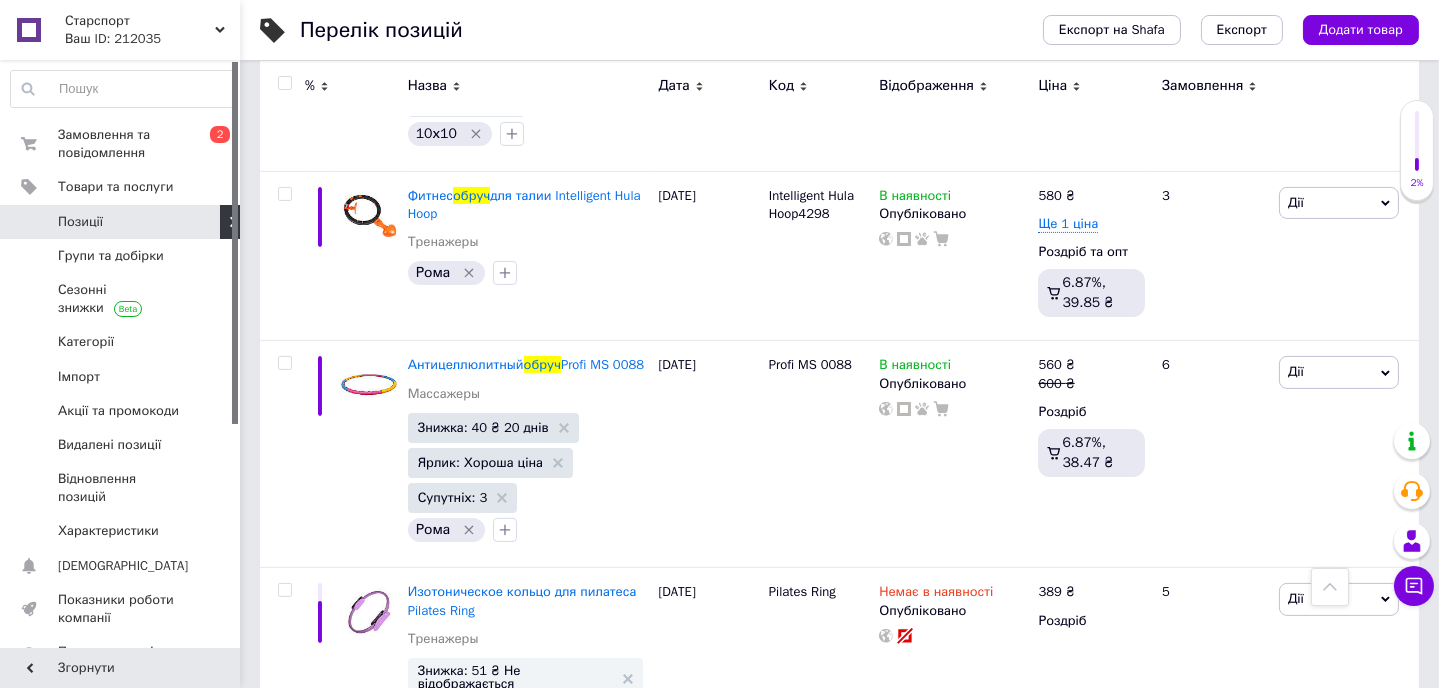 type on "обруч" 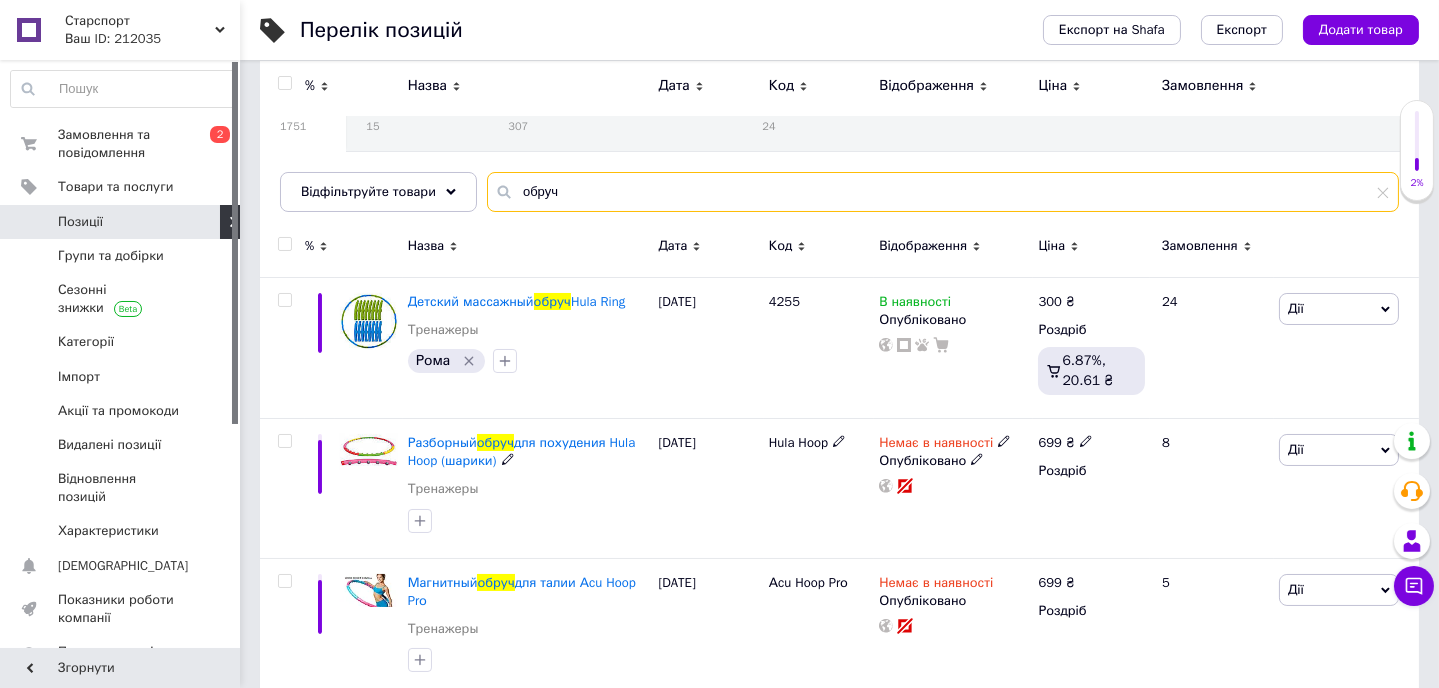 scroll, scrollTop: 0, scrollLeft: 0, axis: both 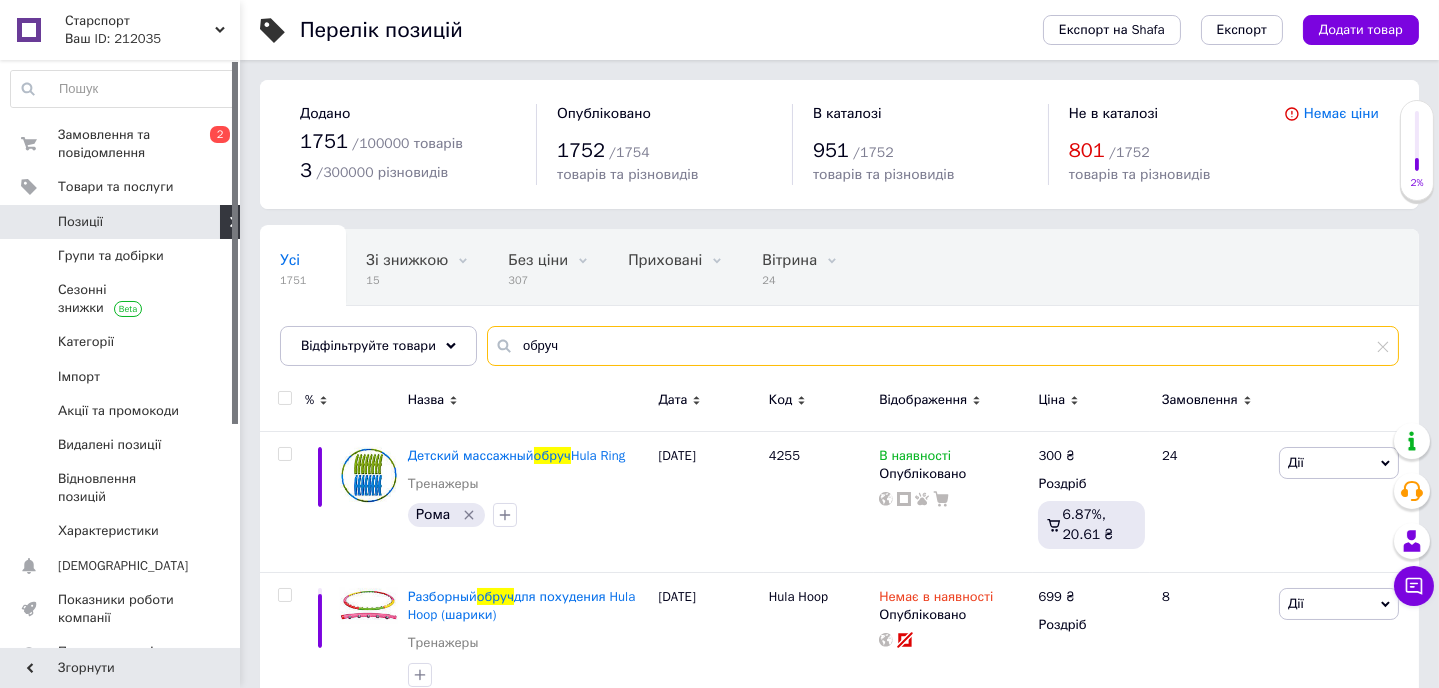 drag, startPoint x: 577, startPoint y: 343, endPoint x: 374, endPoint y: 312, distance: 205.35335 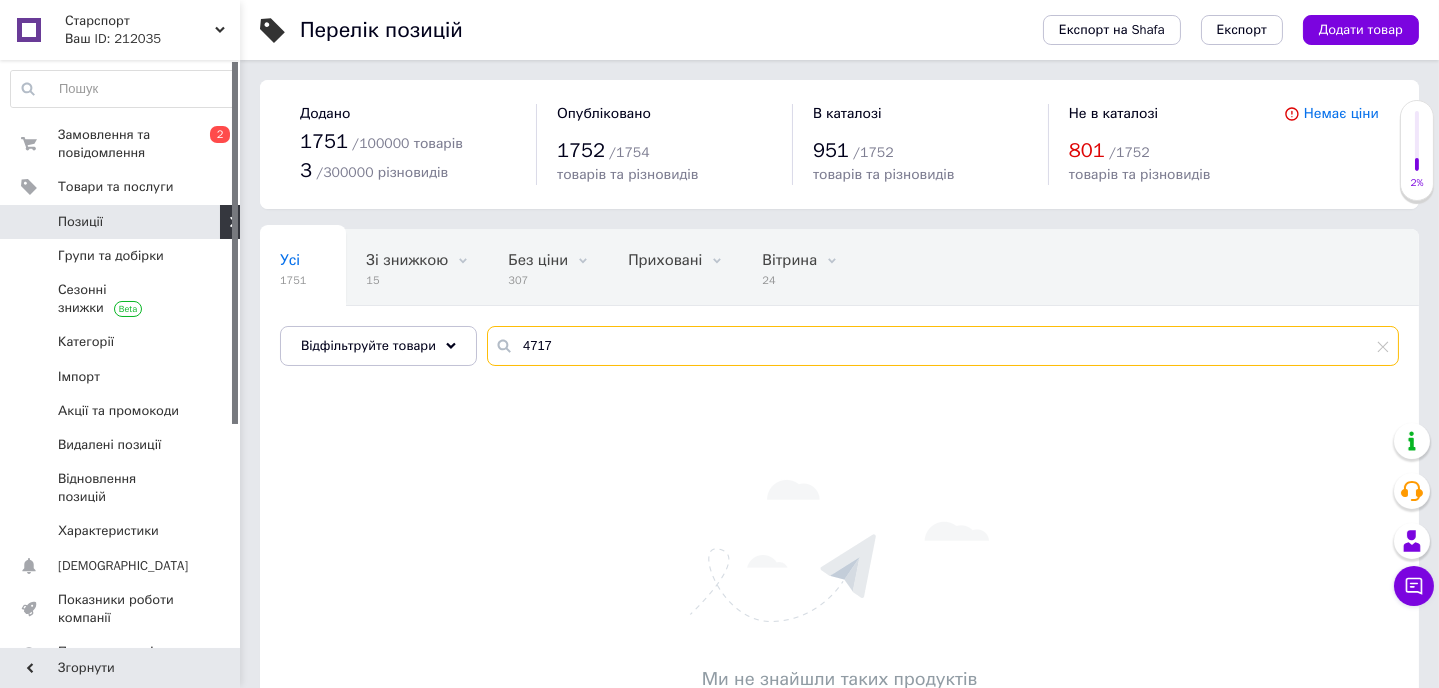 click on "4717" at bounding box center [943, 346] 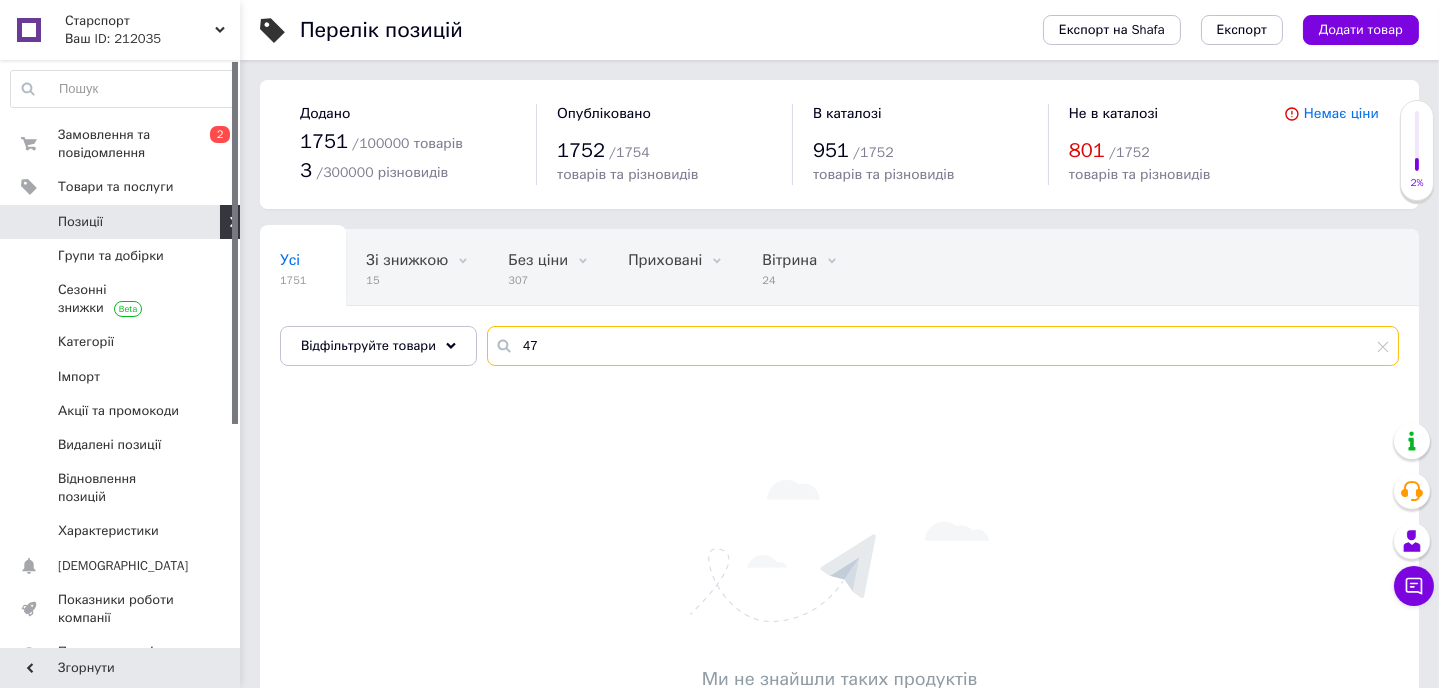 type on "4" 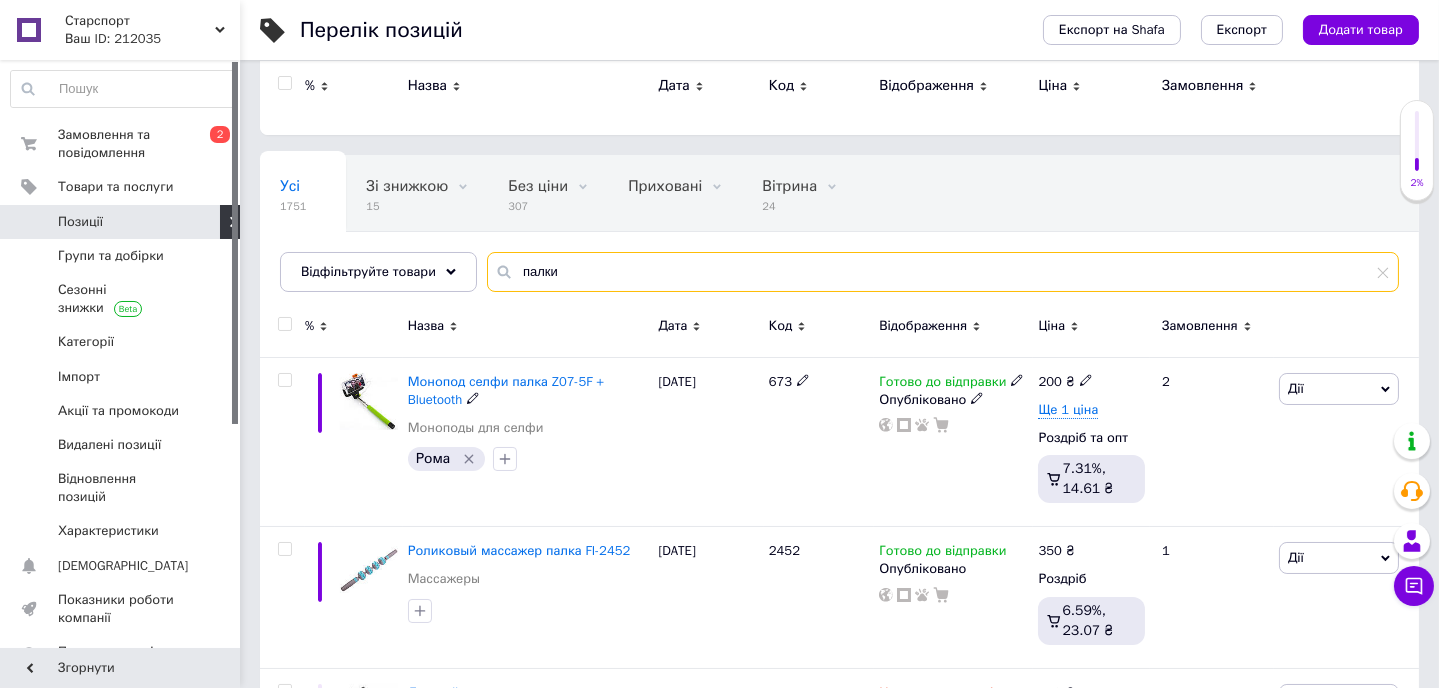 scroll, scrollTop: 0, scrollLeft: 0, axis: both 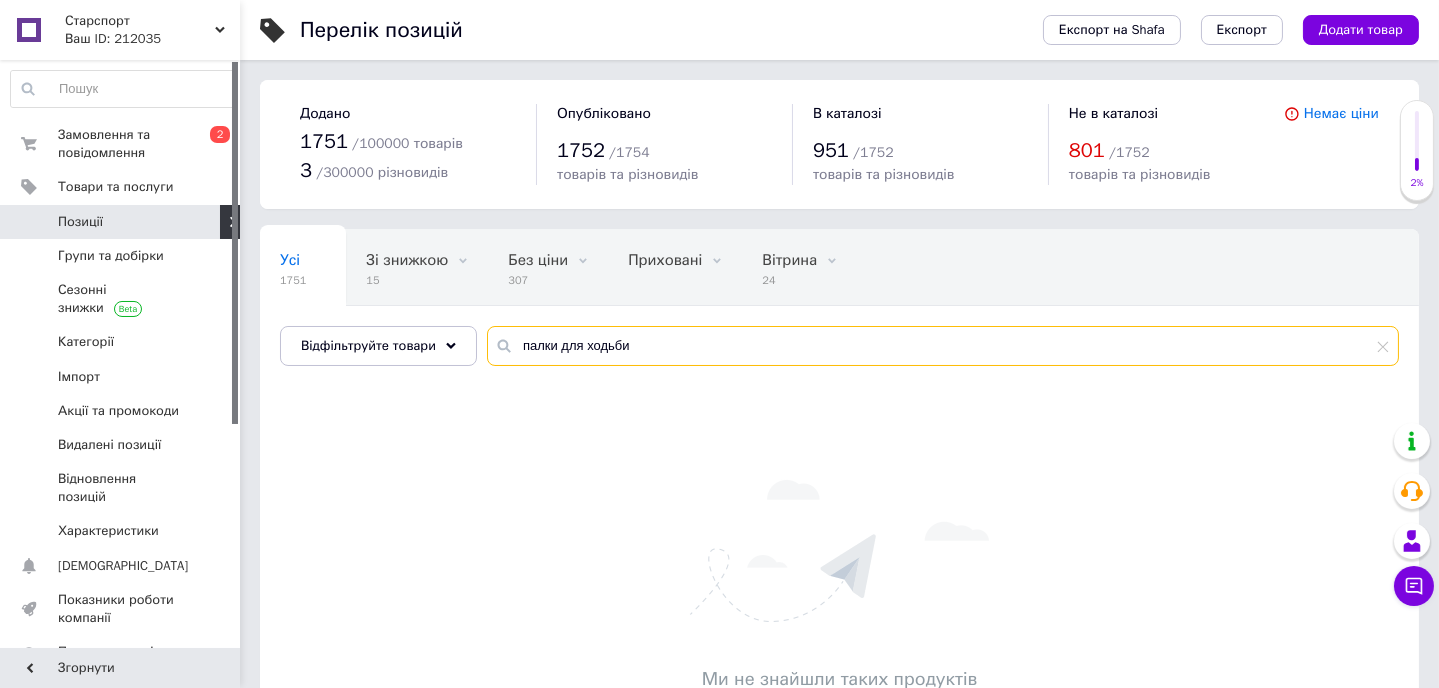 click on "палки для ходьби" at bounding box center [943, 346] 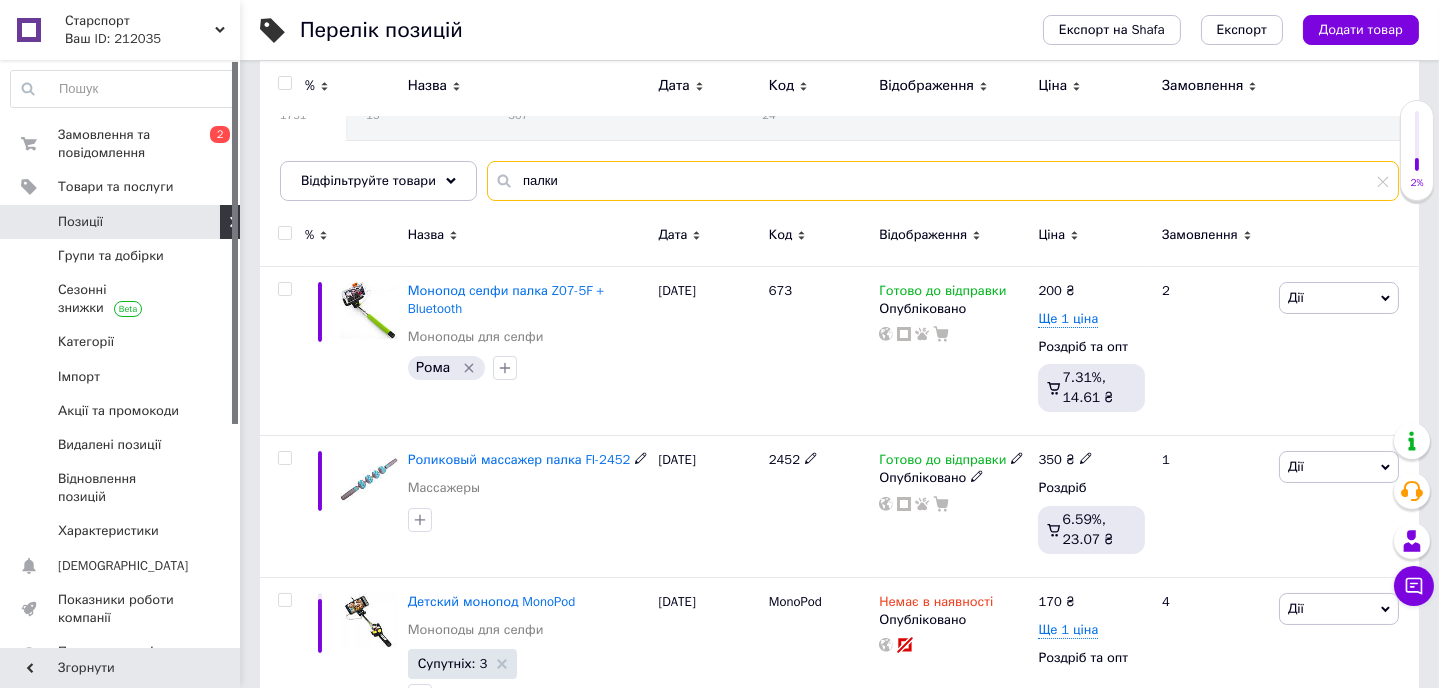 scroll, scrollTop: 138, scrollLeft: 0, axis: vertical 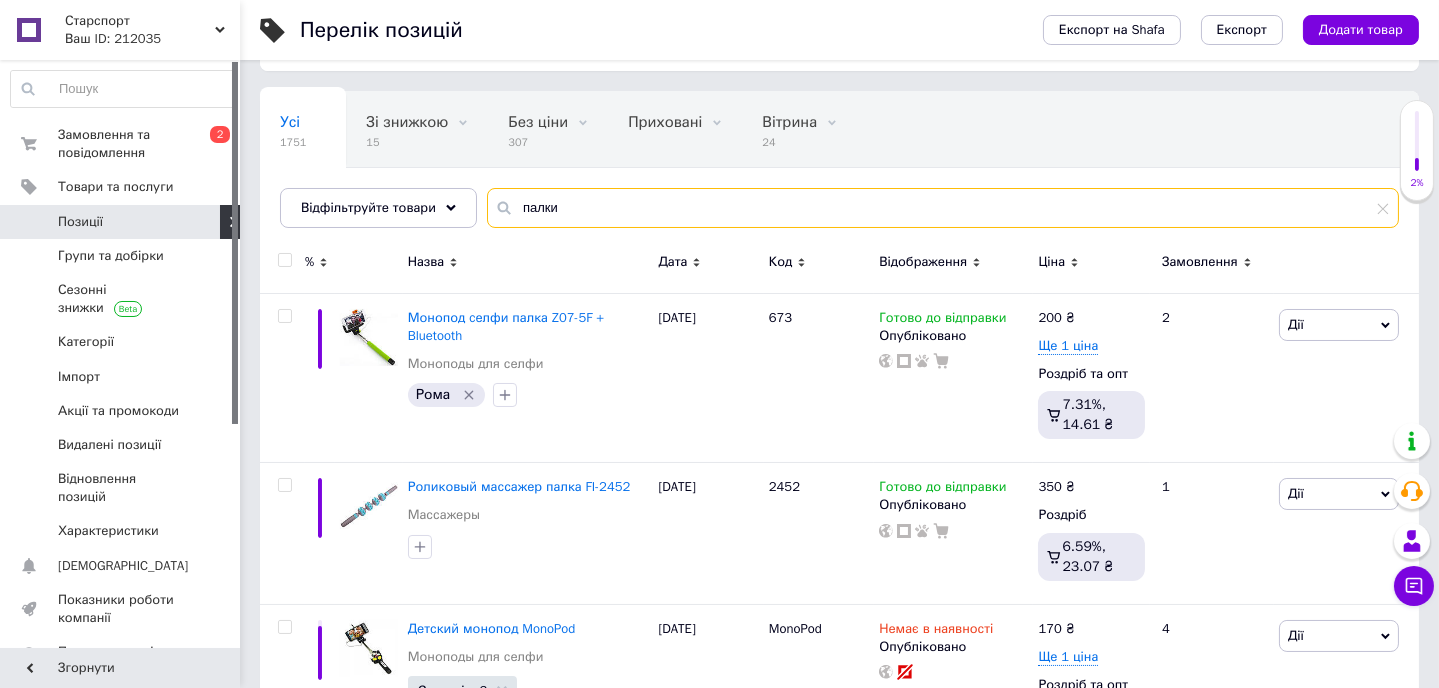type on "палки" 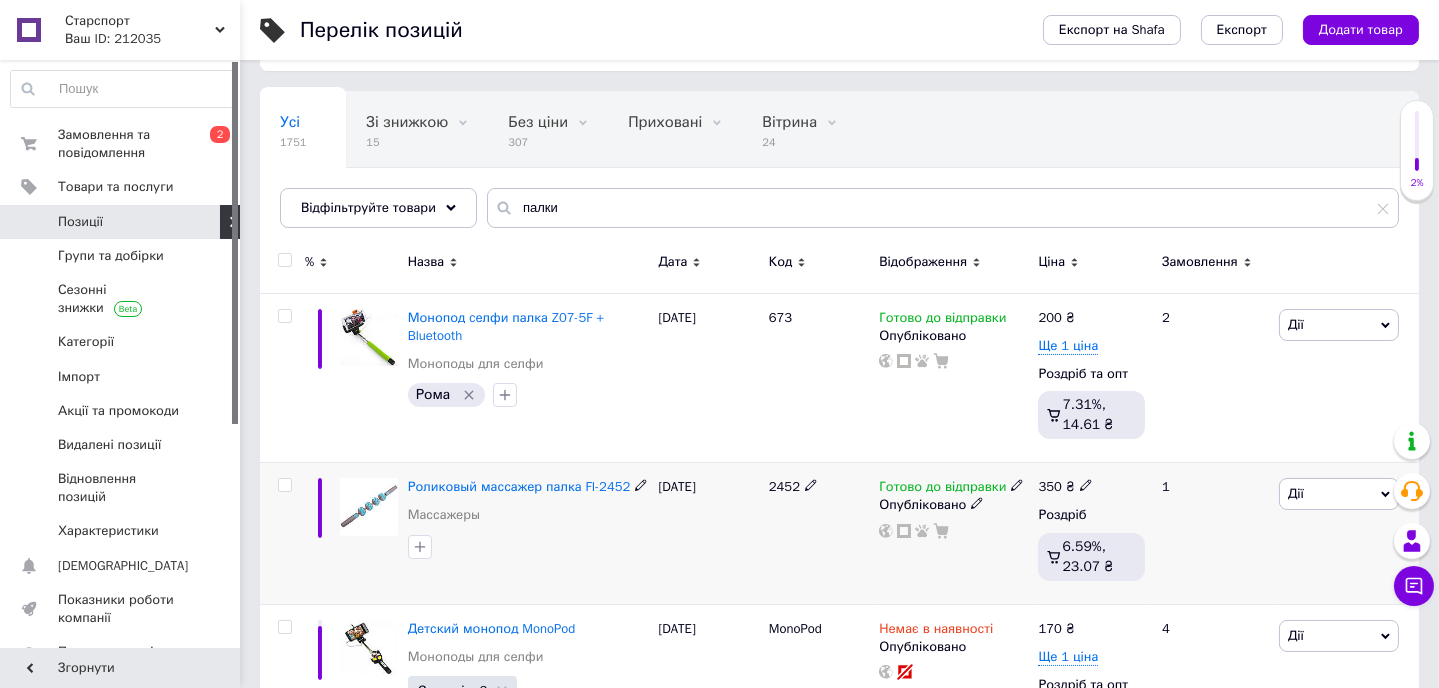 click 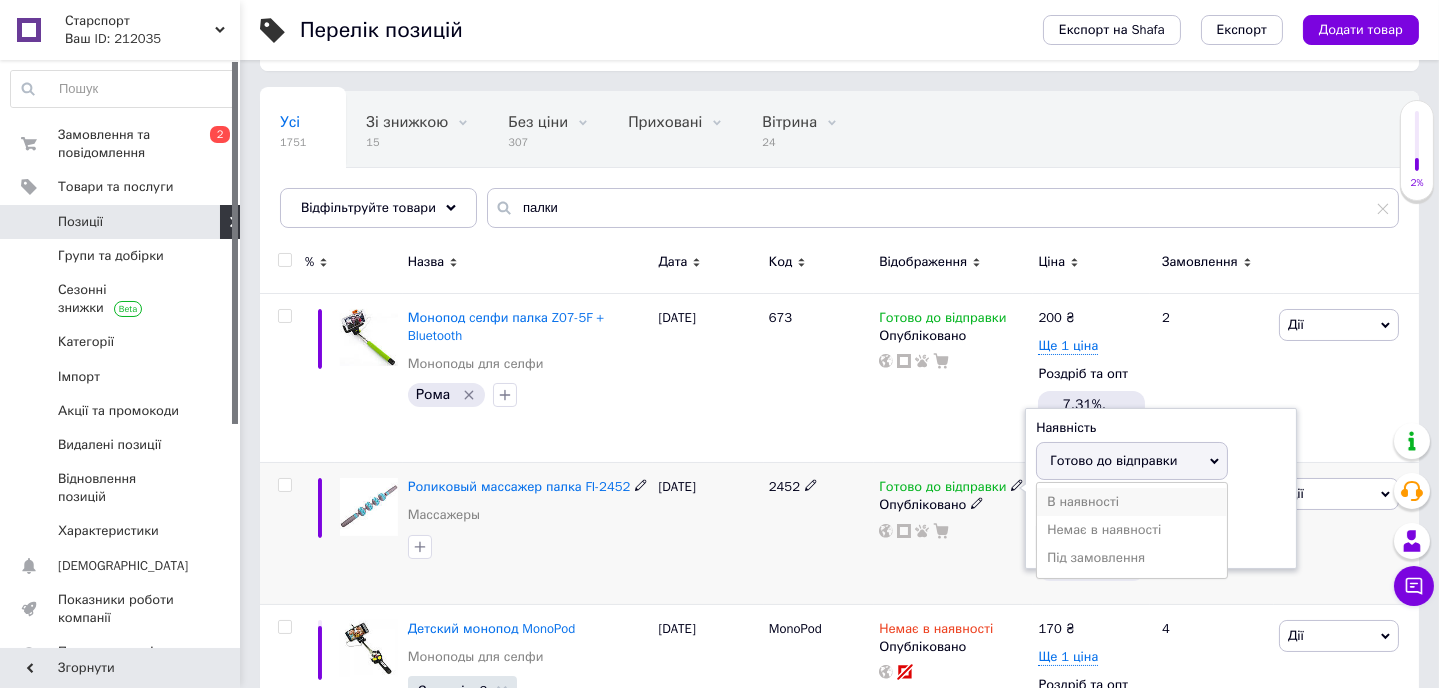 click on "В наявності" at bounding box center (1132, 502) 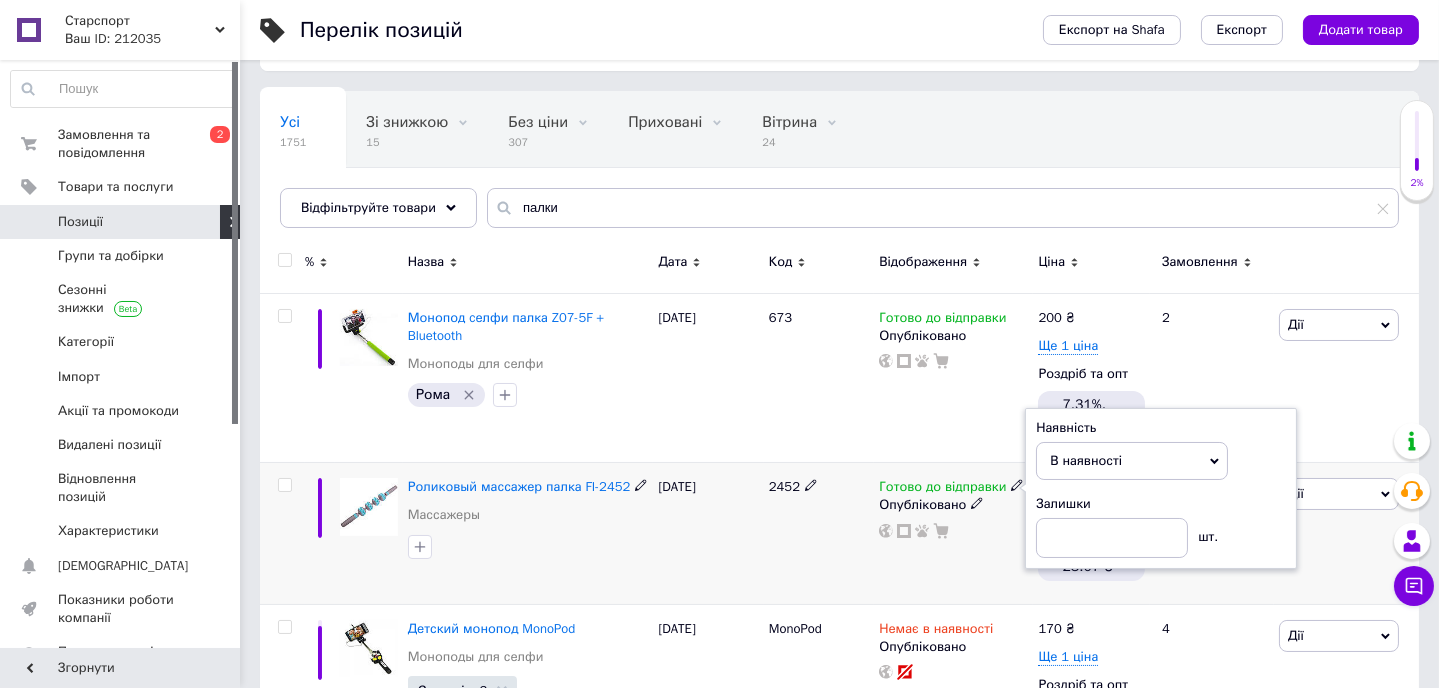 click on "2452" at bounding box center (819, 533) 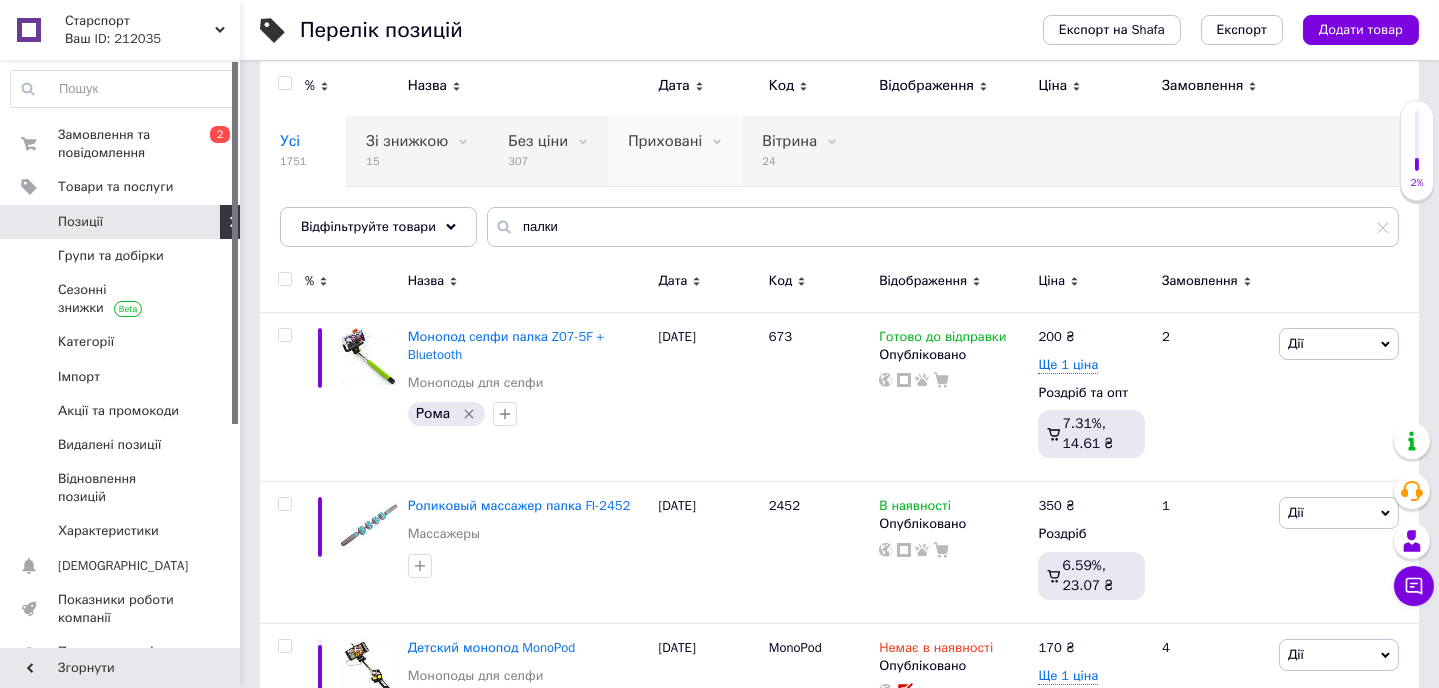 scroll, scrollTop: 0, scrollLeft: 0, axis: both 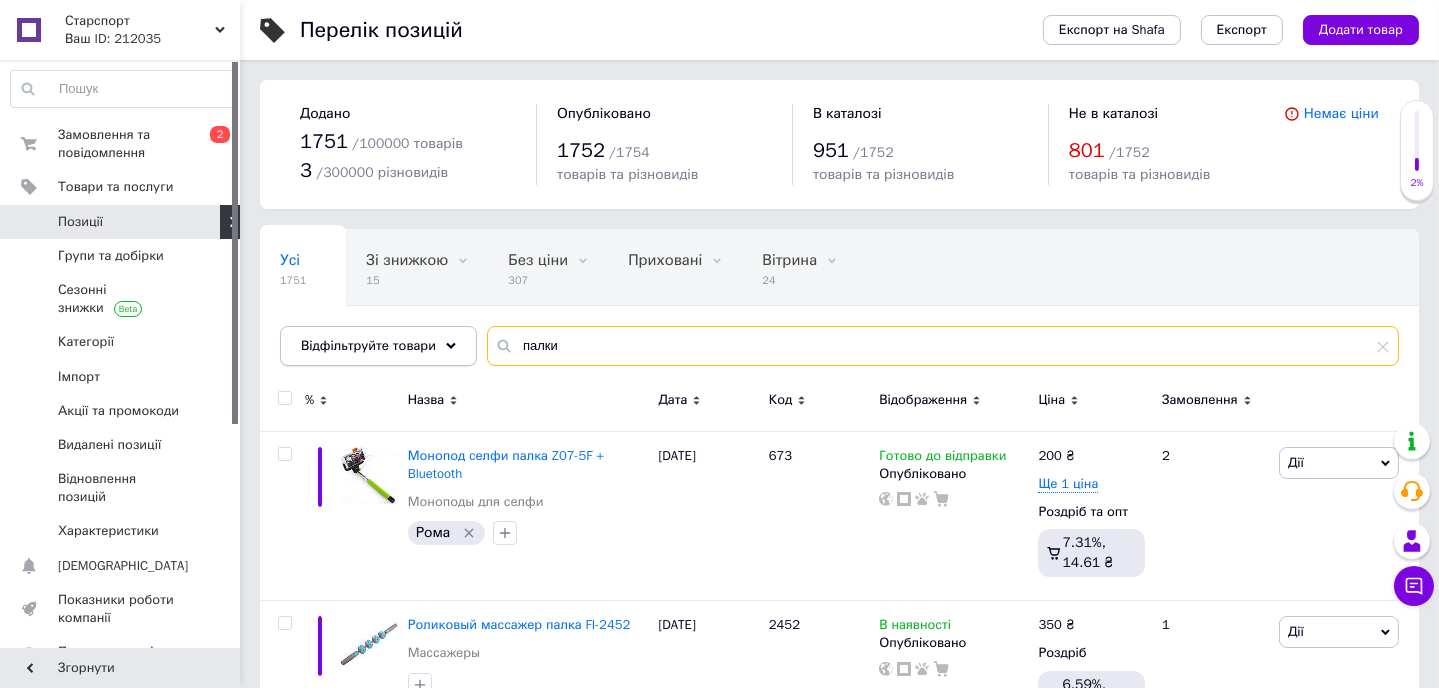 drag, startPoint x: 589, startPoint y: 336, endPoint x: 323, endPoint y: 344, distance: 266.12027 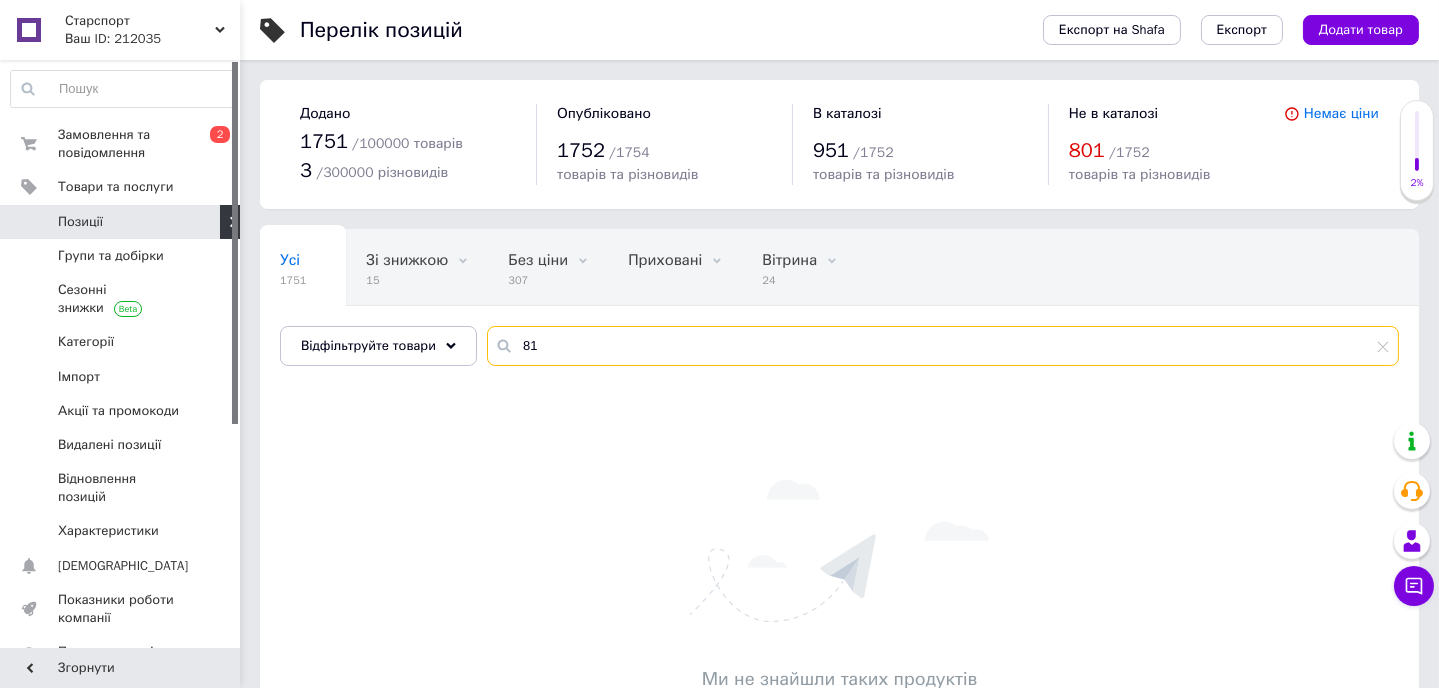type on "8" 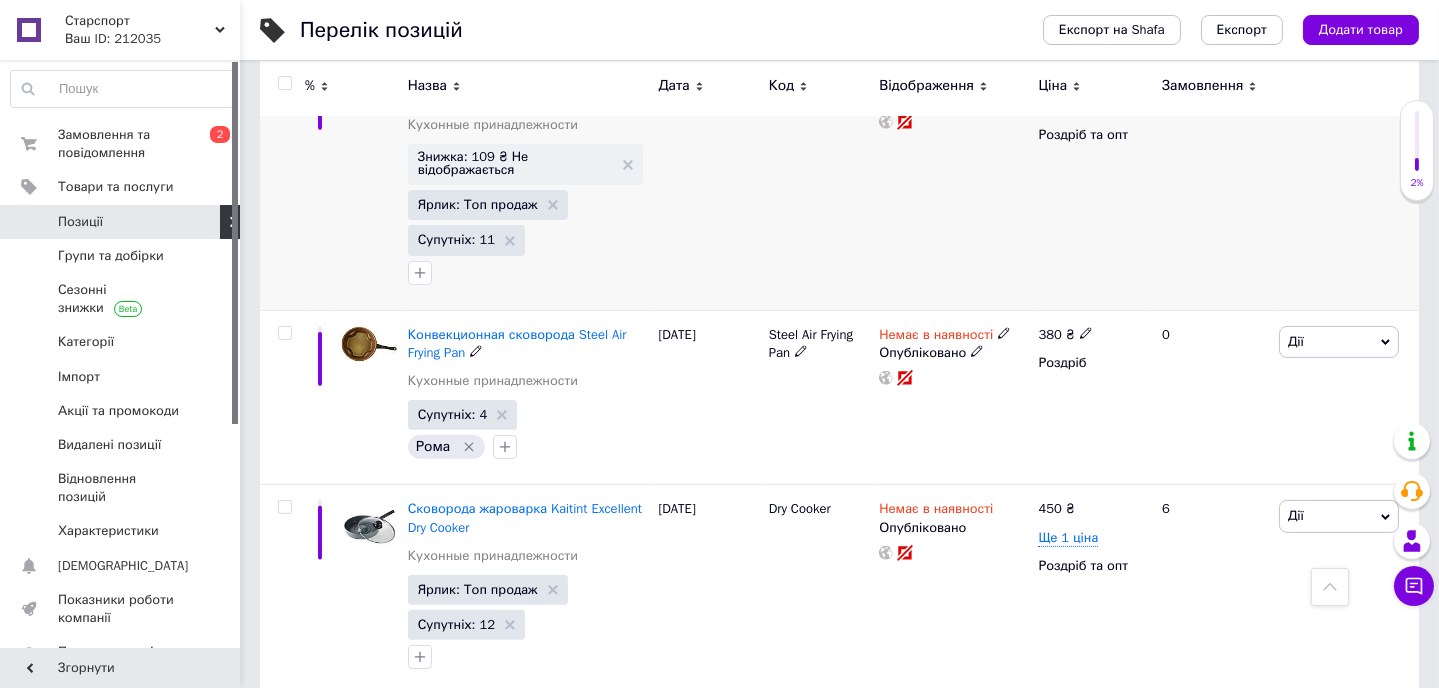 scroll, scrollTop: 1714, scrollLeft: 0, axis: vertical 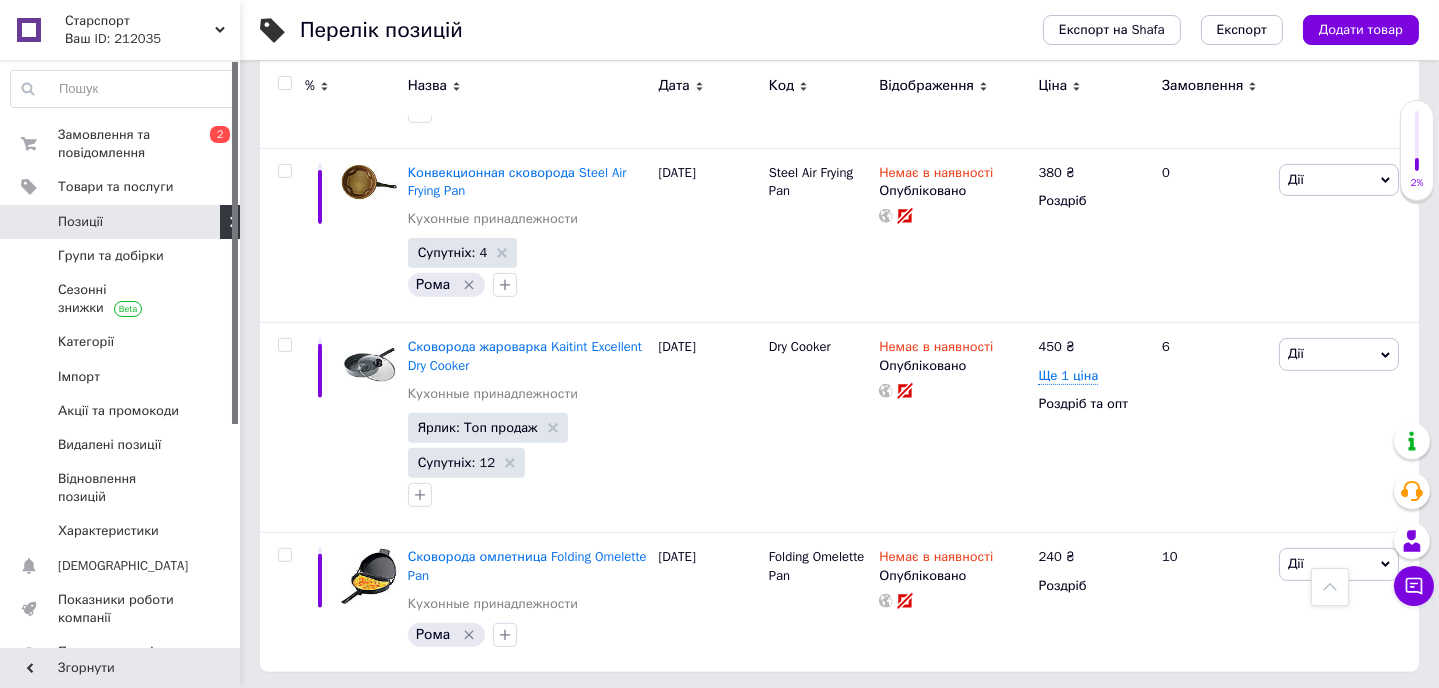 type on "сковородка" 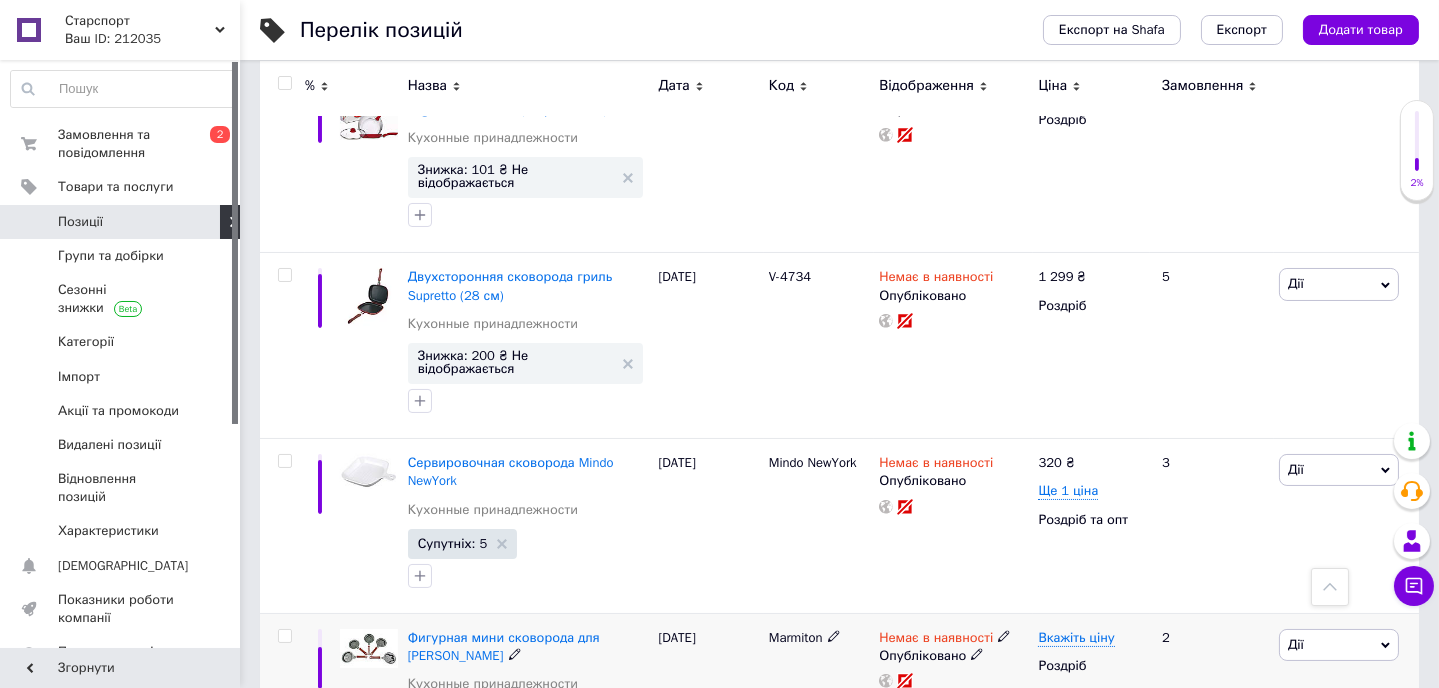 scroll, scrollTop: 0, scrollLeft: 0, axis: both 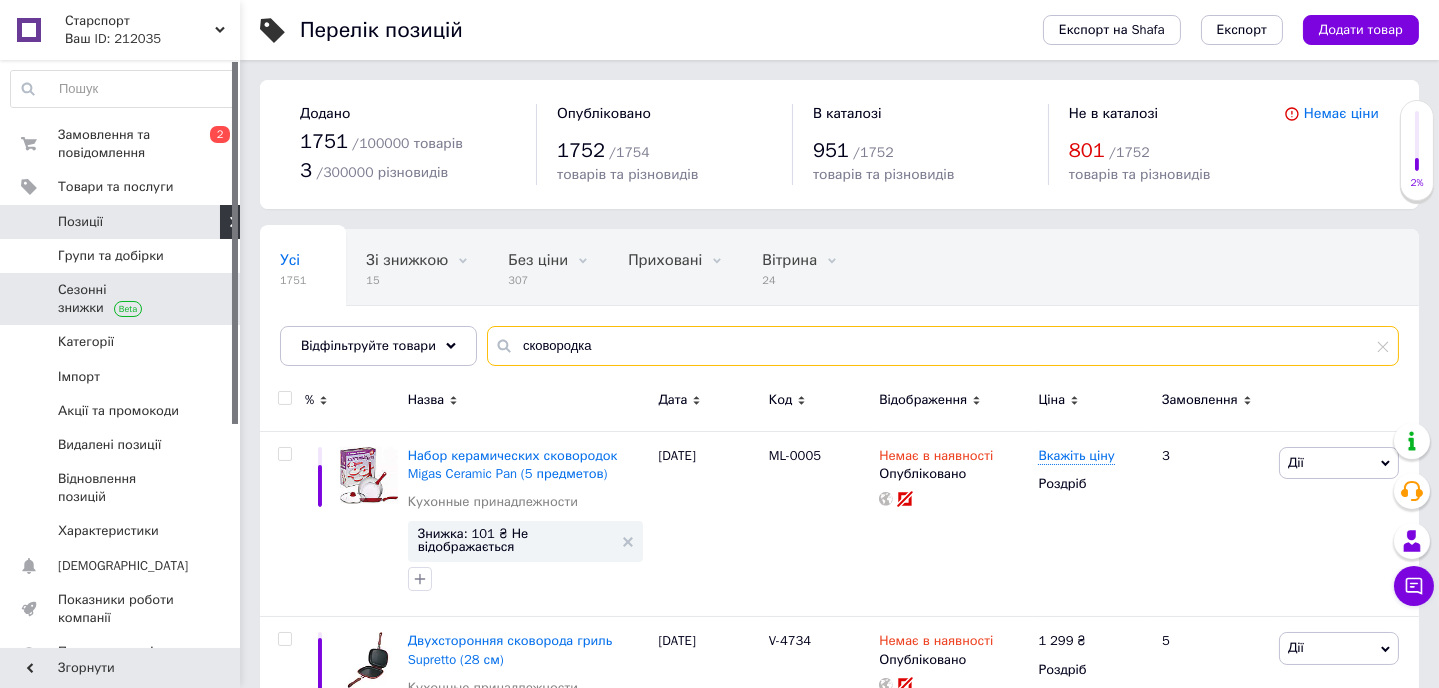 drag, startPoint x: 648, startPoint y: 343, endPoint x: 0, endPoint y: 280, distance: 651.0553 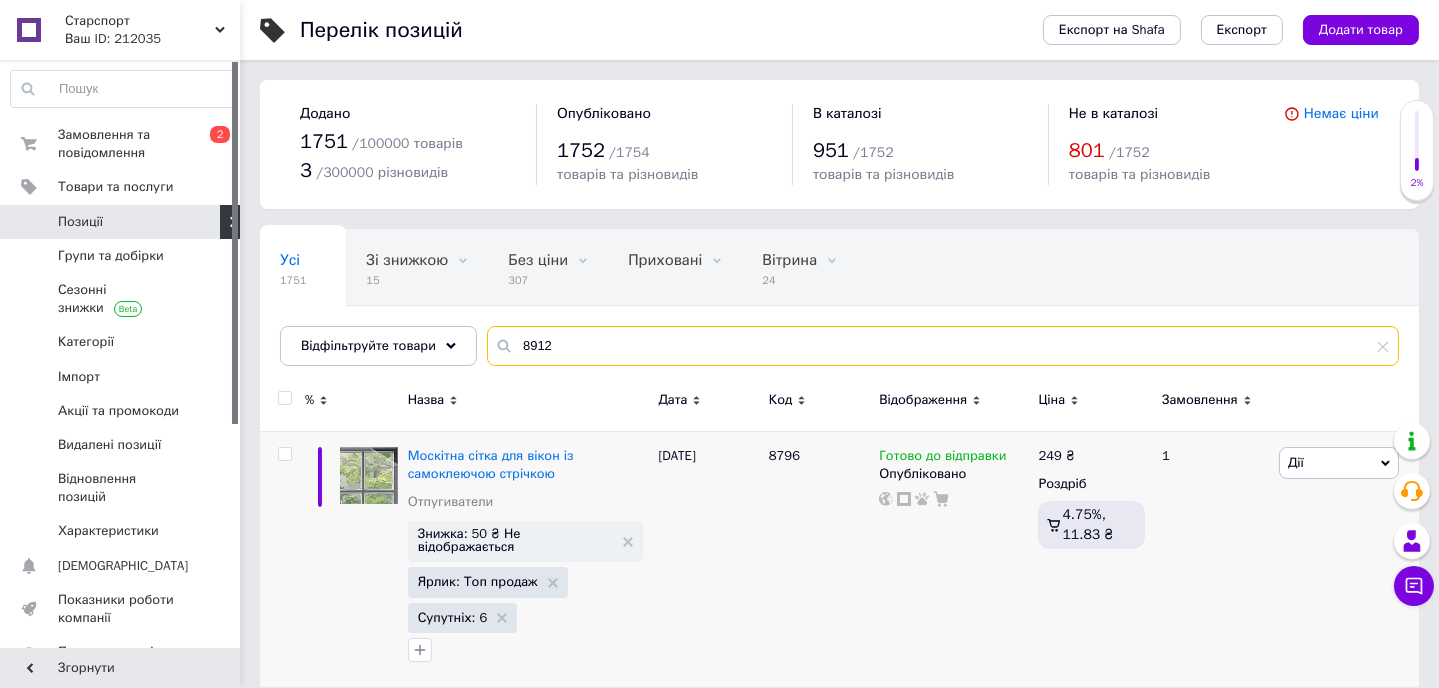 type on "8912" 